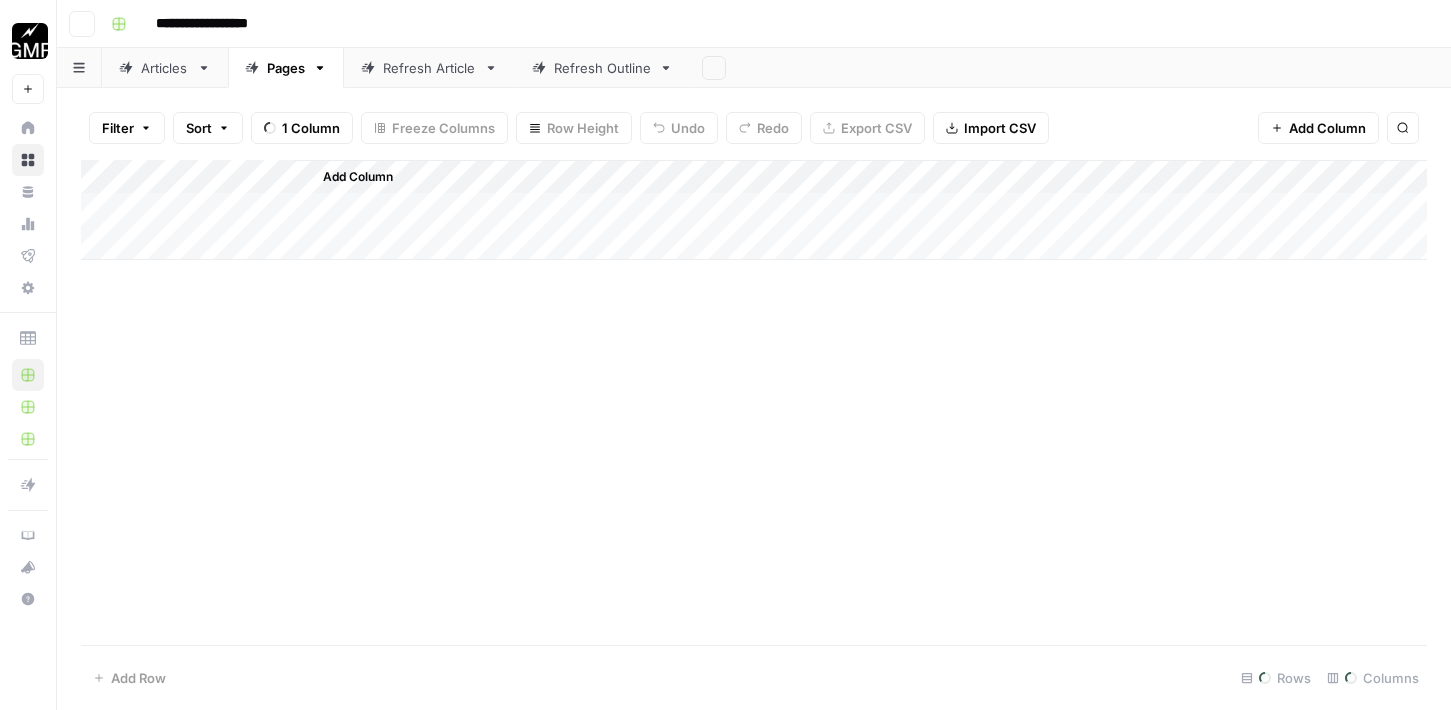 scroll, scrollTop: 0, scrollLeft: 0, axis: both 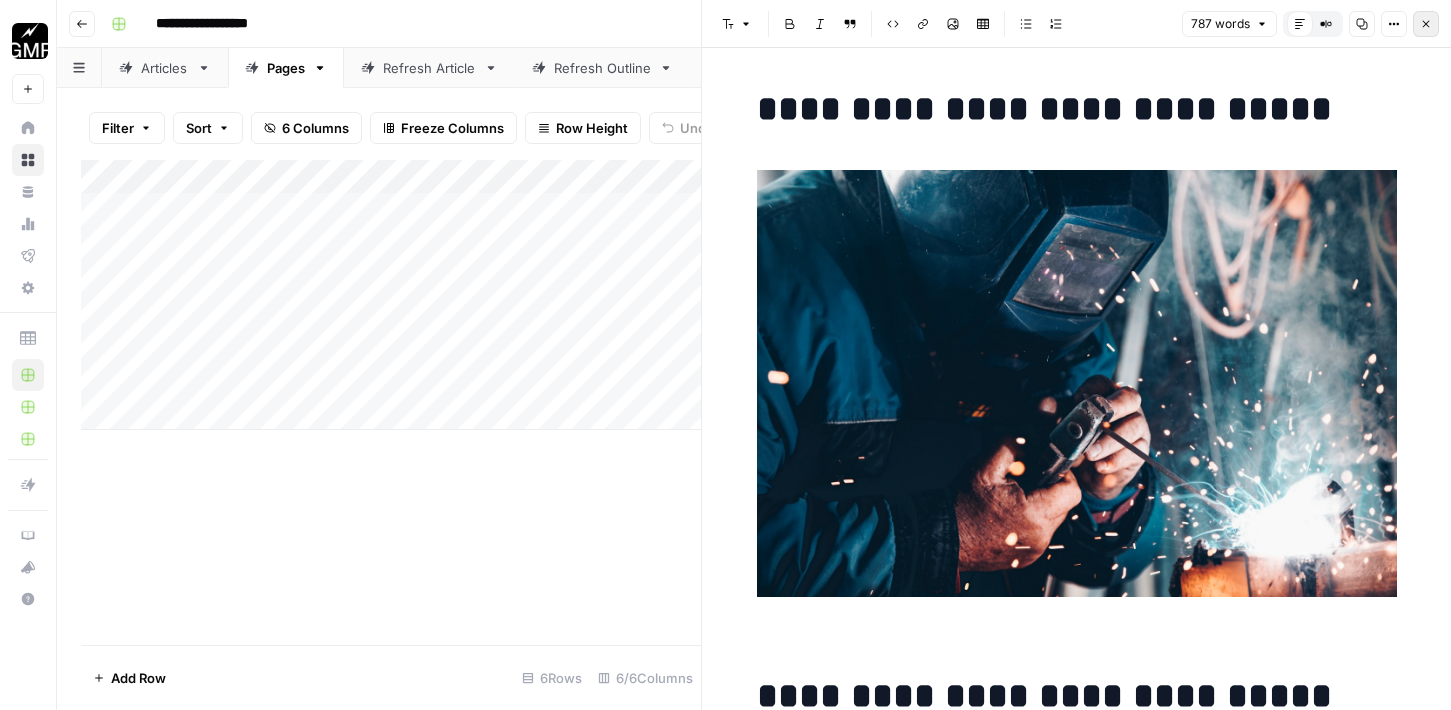 click on "Close" at bounding box center [1426, 24] 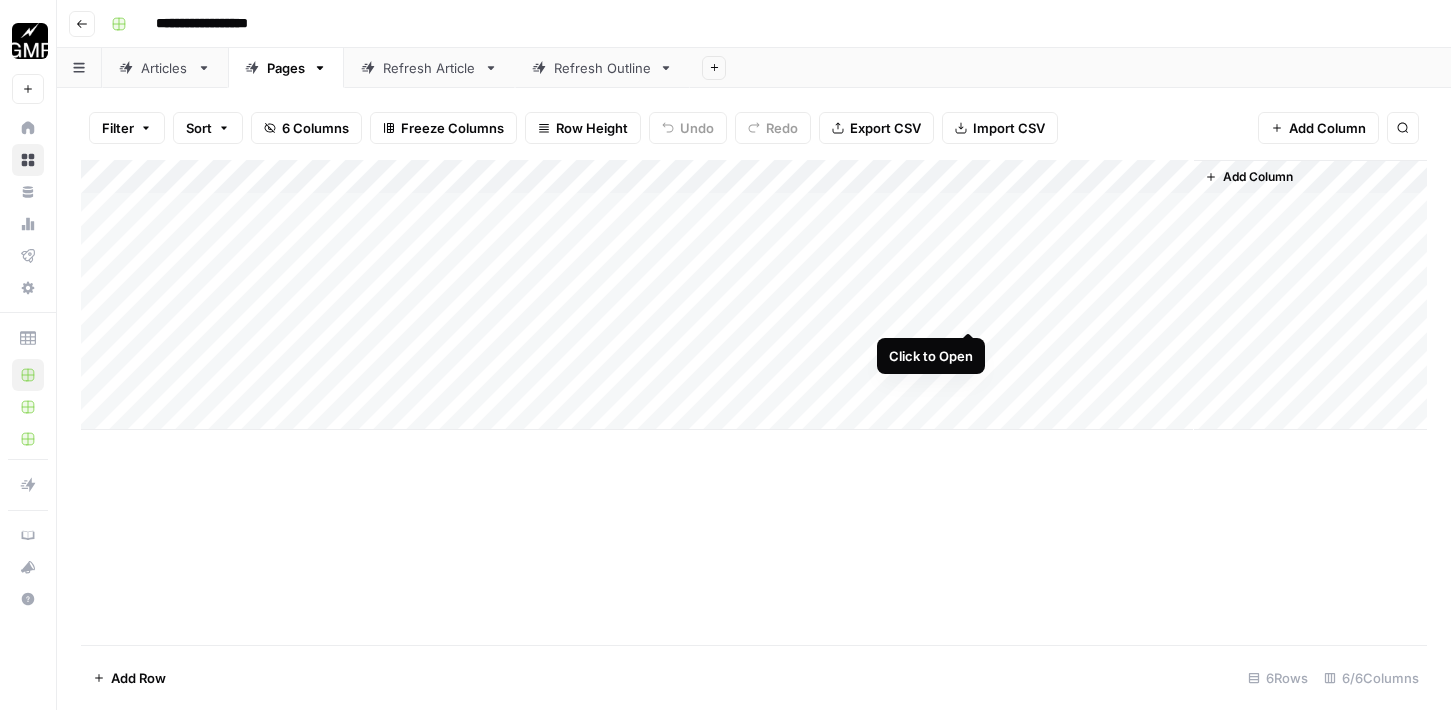 click on "Add Column" at bounding box center [754, 295] 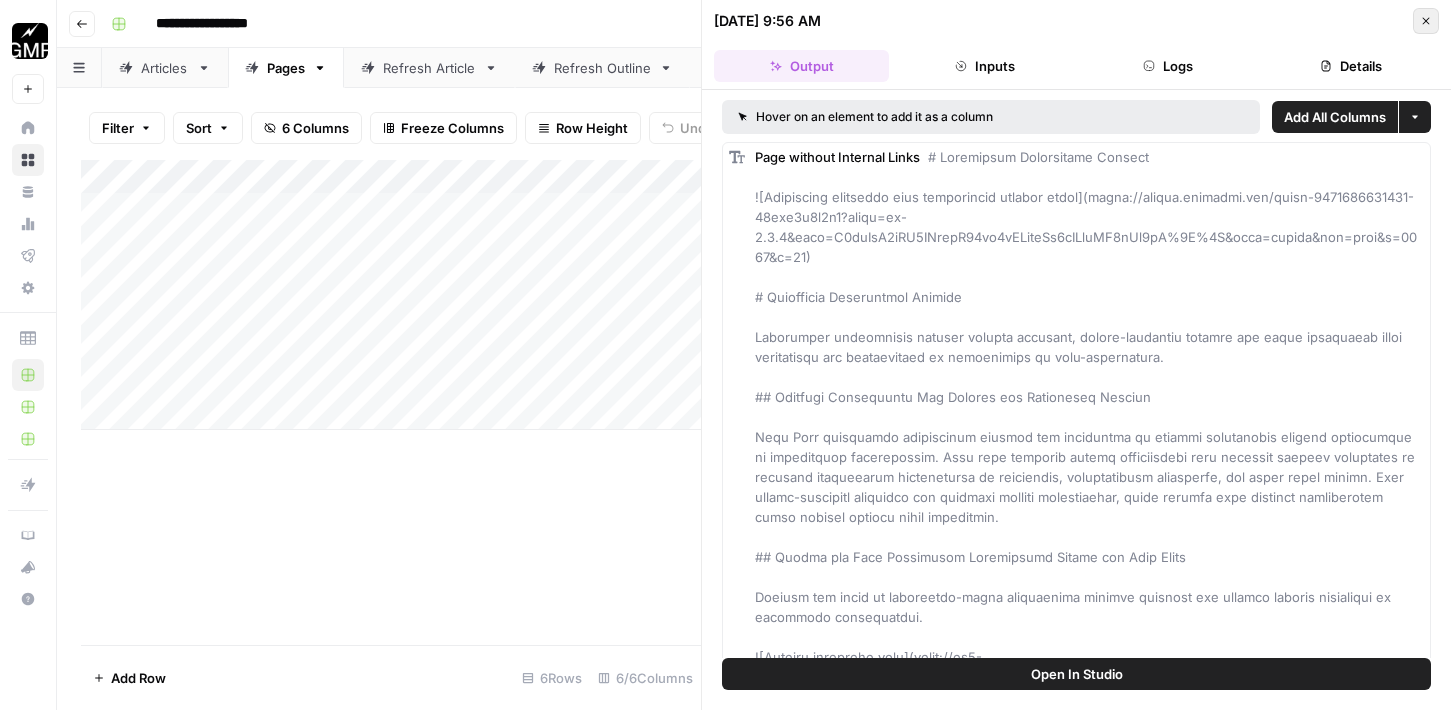 click 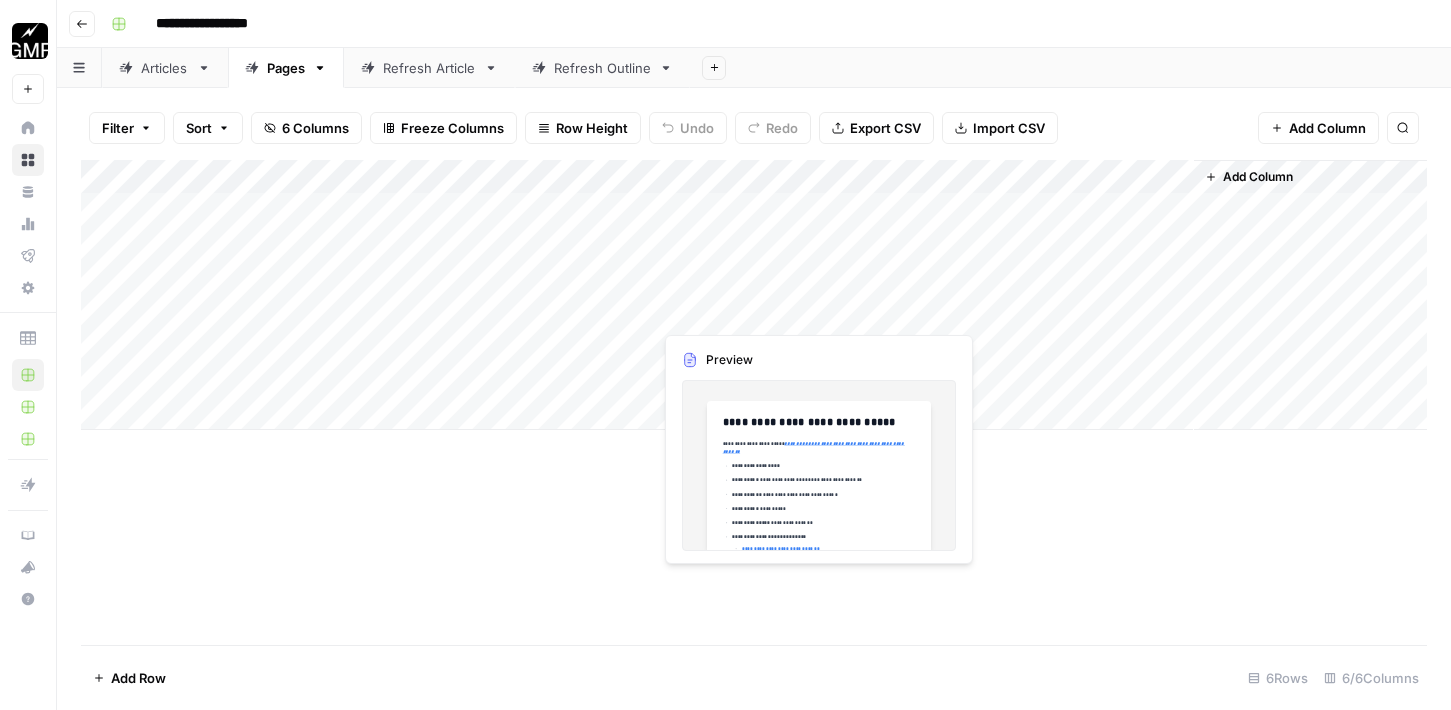click on "Add Column" at bounding box center (754, 295) 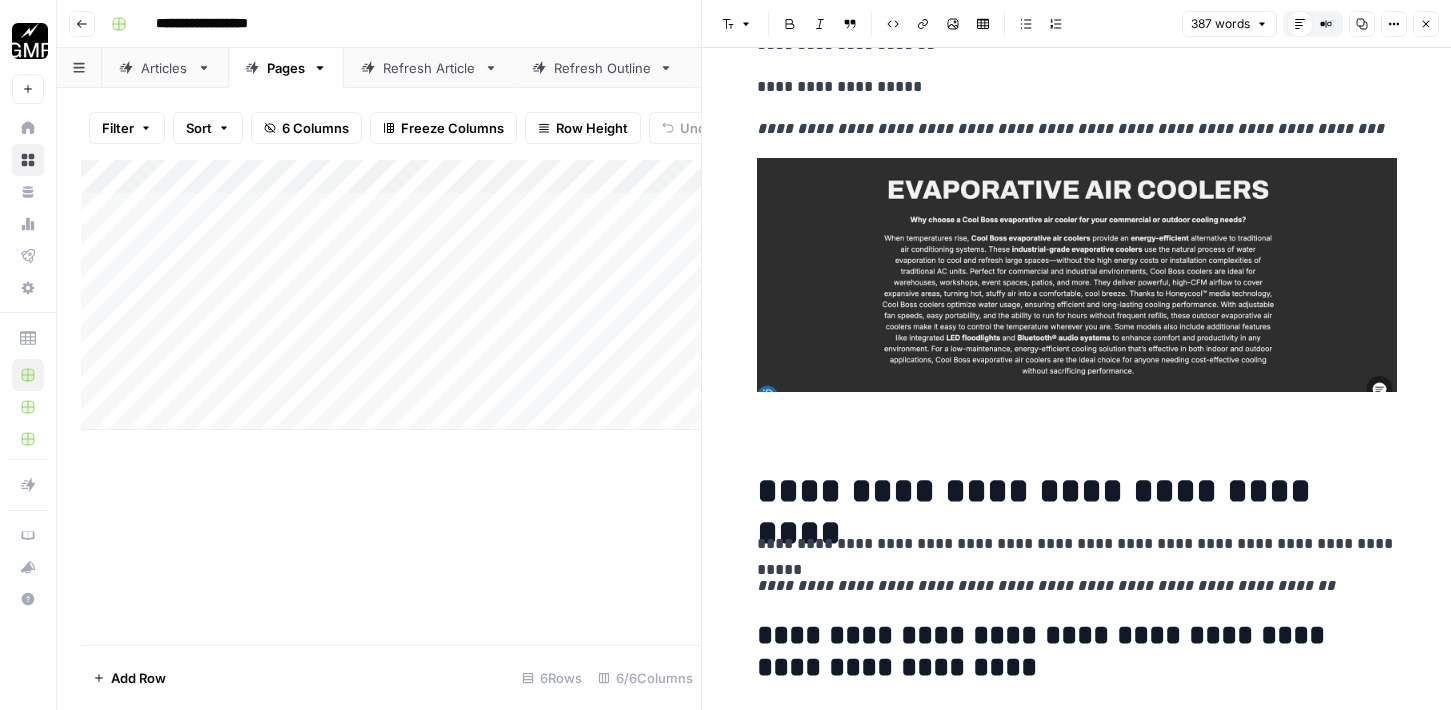 scroll, scrollTop: 613, scrollLeft: 0, axis: vertical 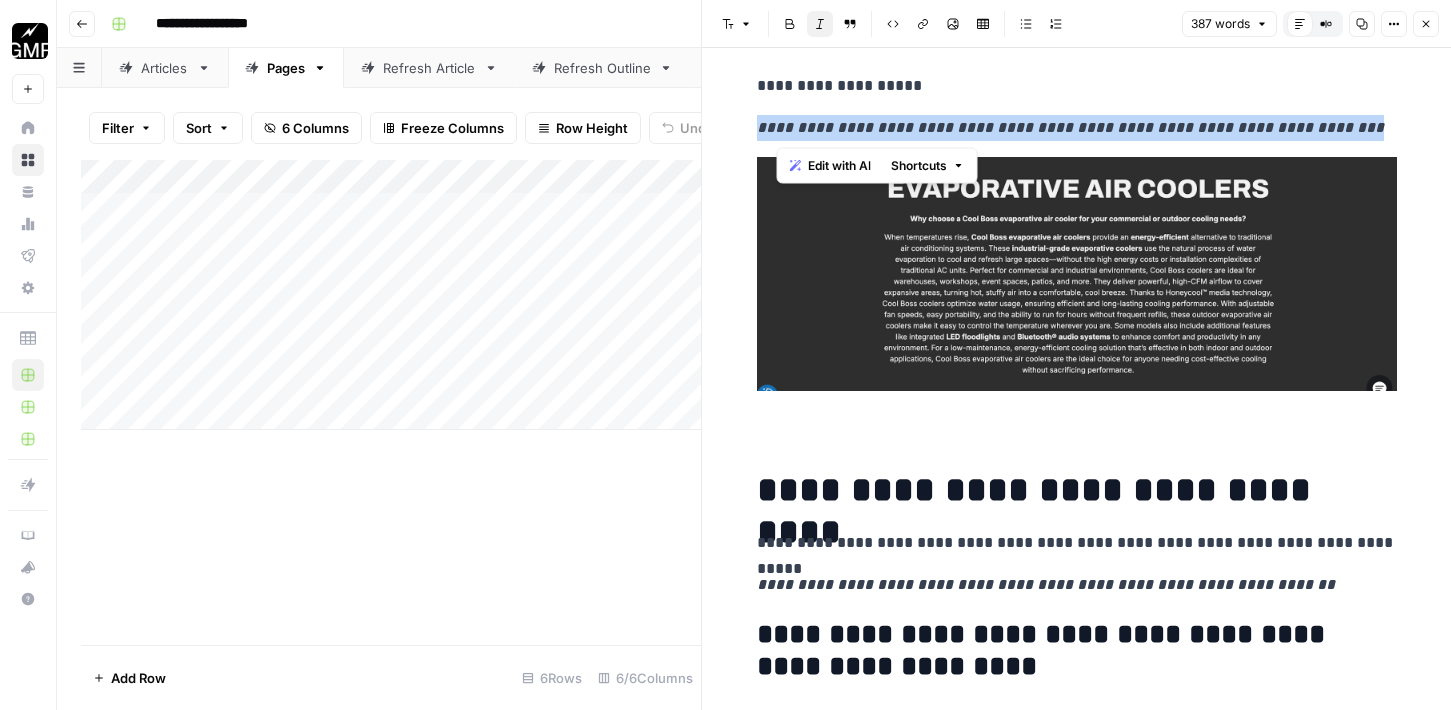 drag, startPoint x: 1337, startPoint y: 119, endPoint x: 741, endPoint y: 126, distance: 596.0411 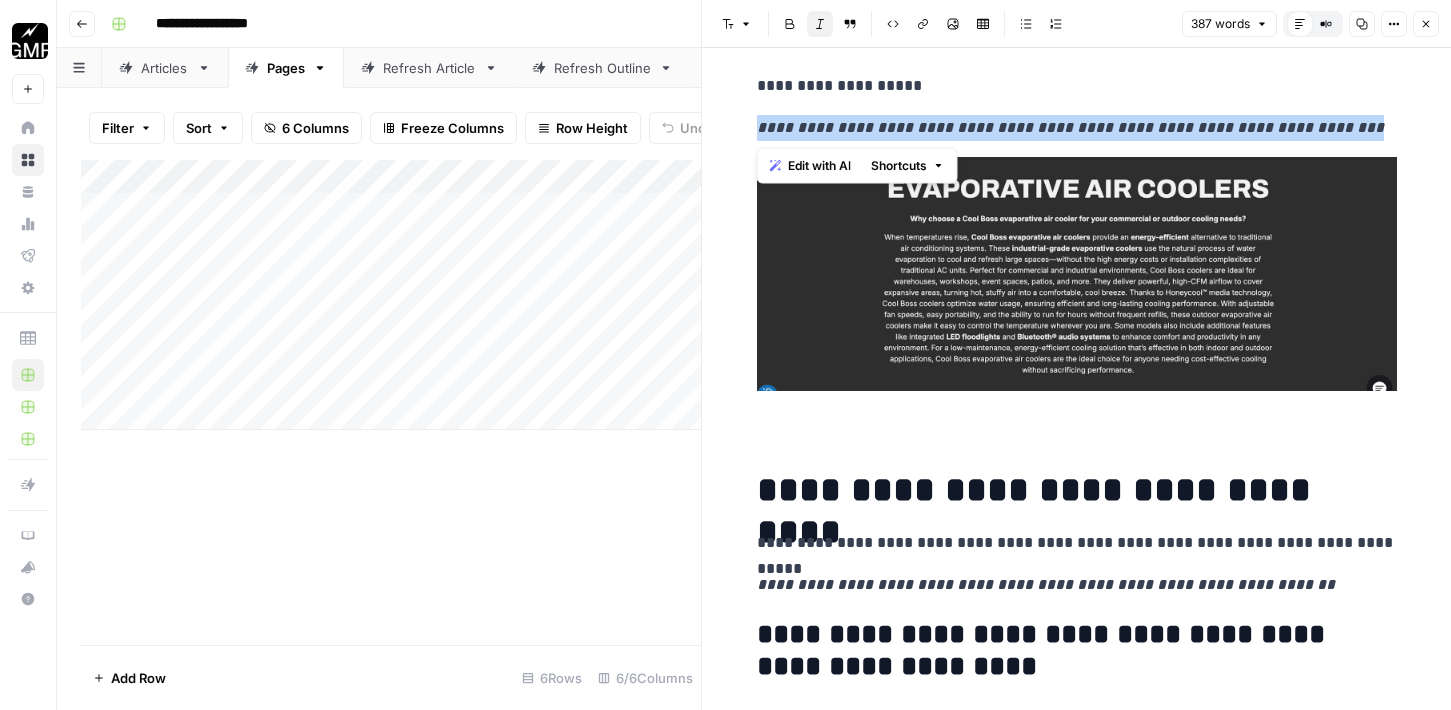 copy on "**********" 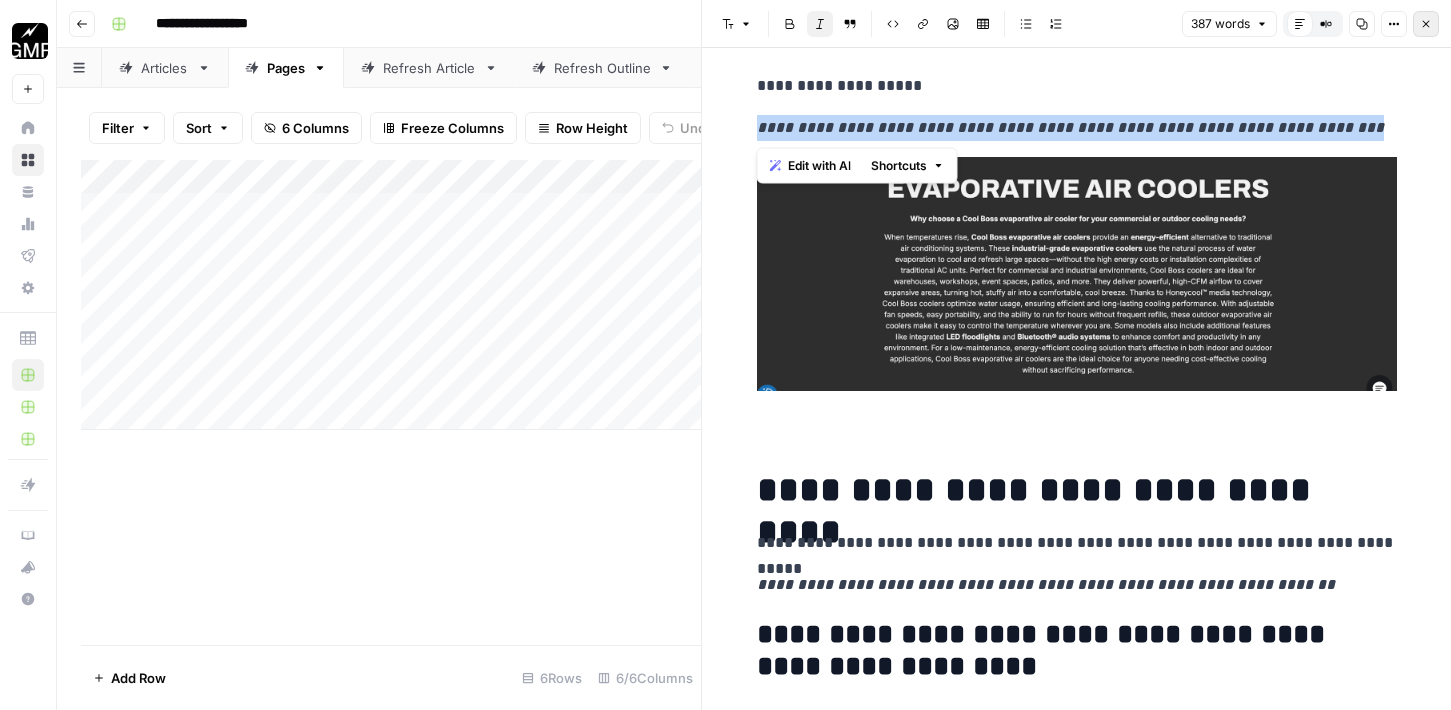 click on "Close" at bounding box center (1426, 24) 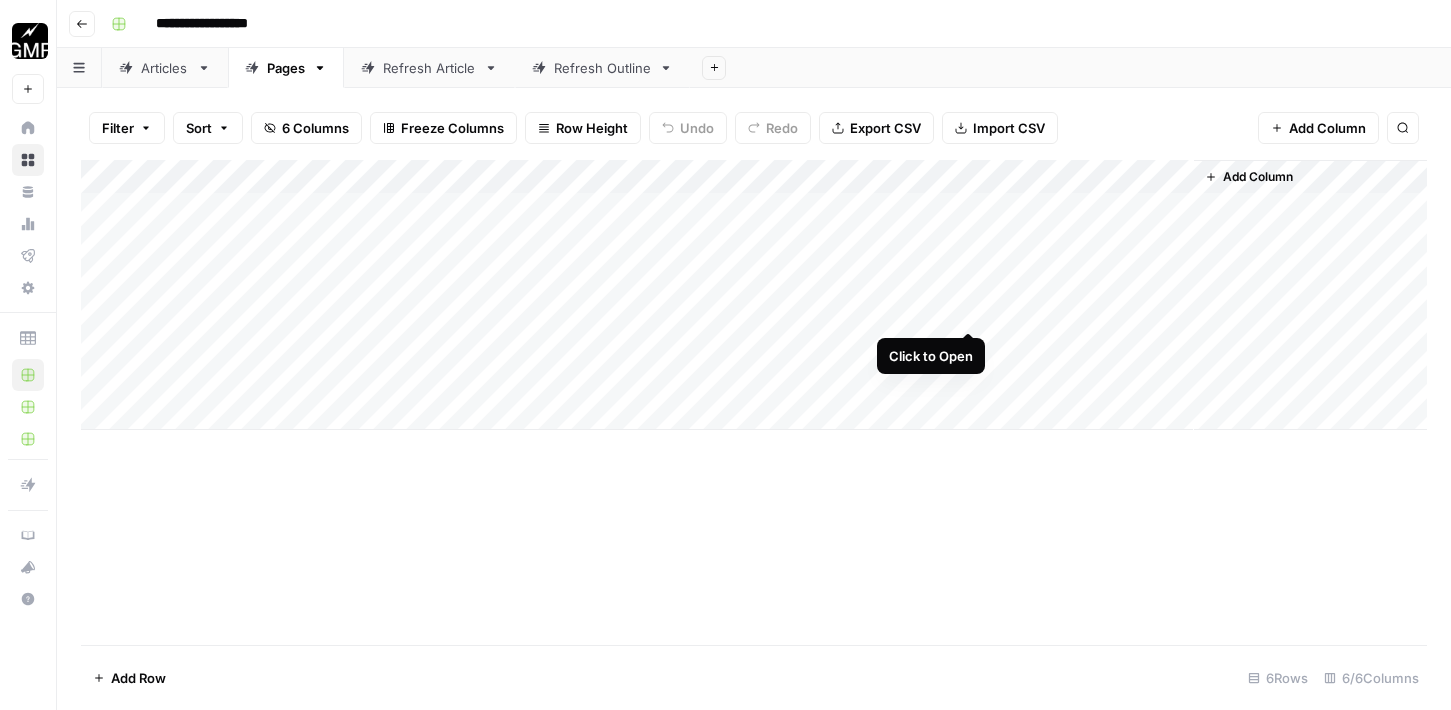click on "Add Column" at bounding box center (754, 295) 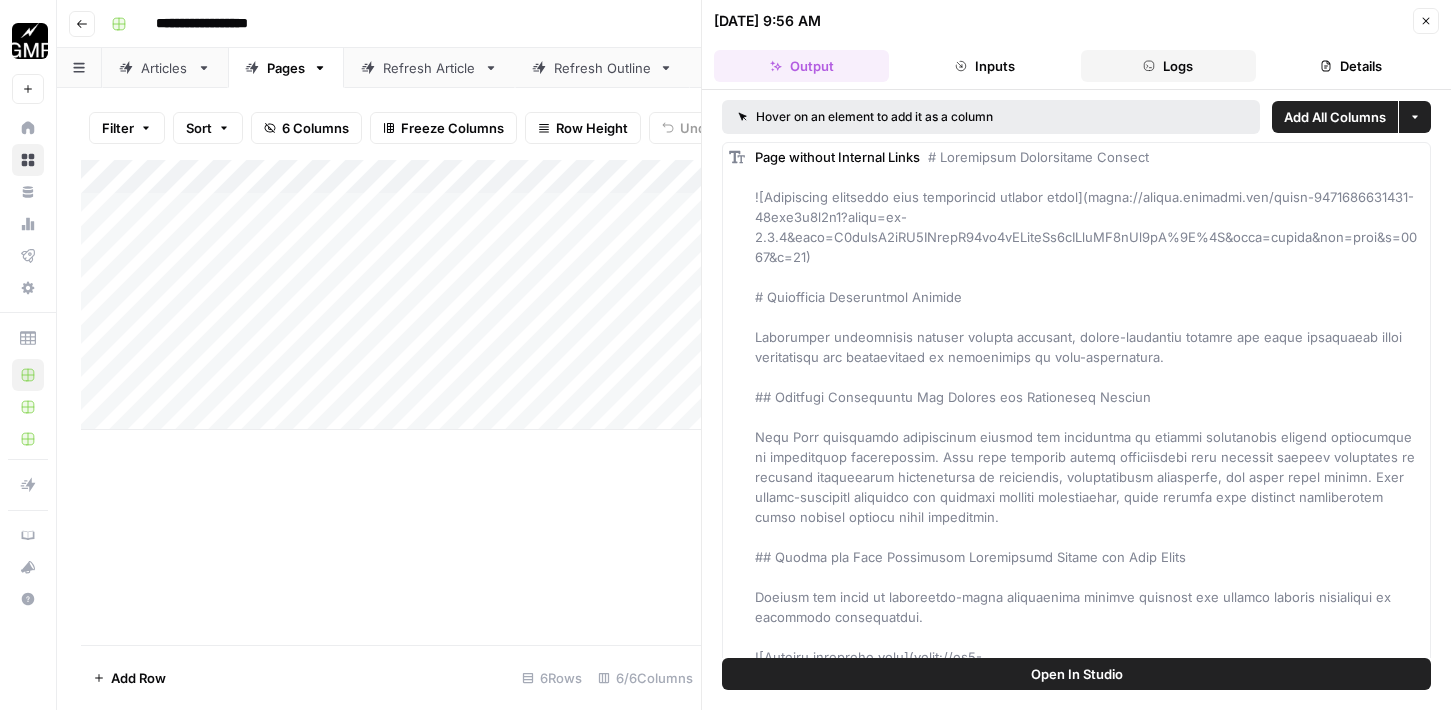 click on "Logs" at bounding box center [1168, 66] 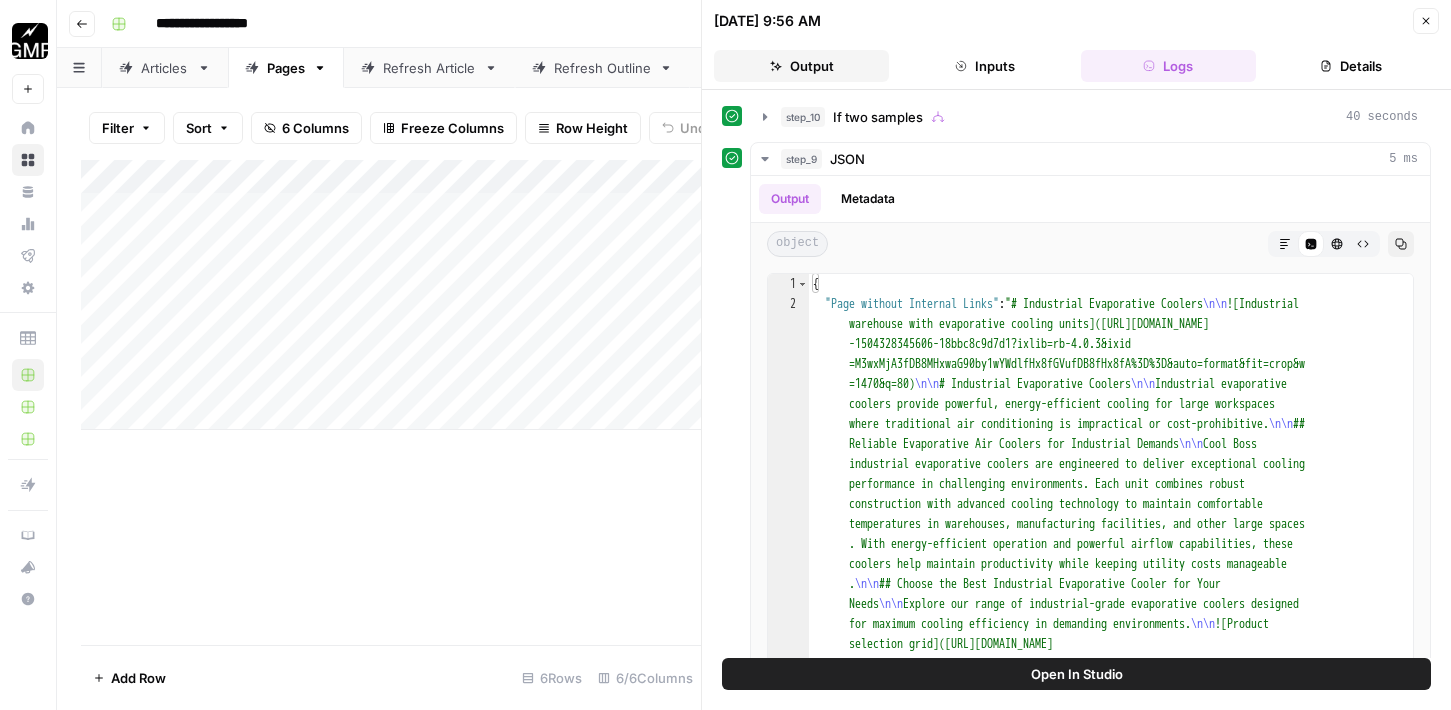 click on "Output" at bounding box center [801, 66] 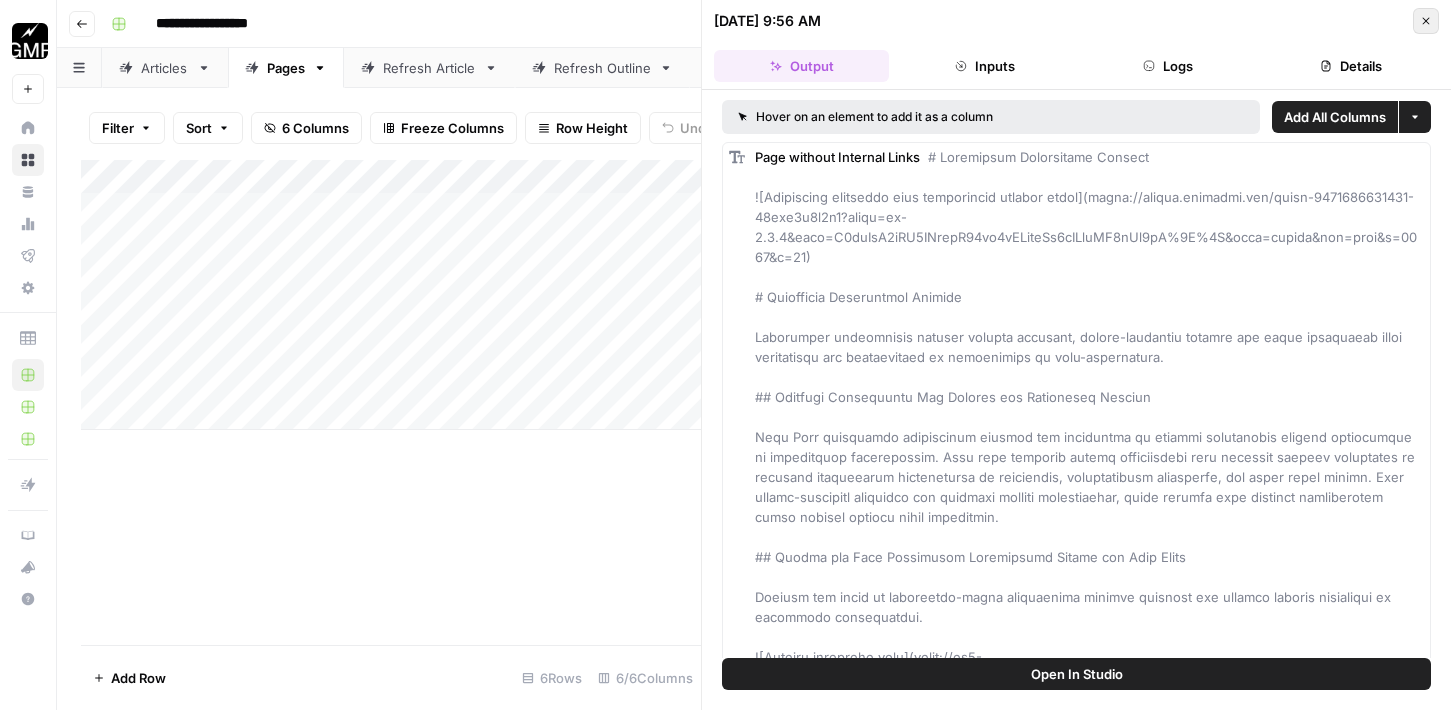 click on "Close" at bounding box center [1426, 21] 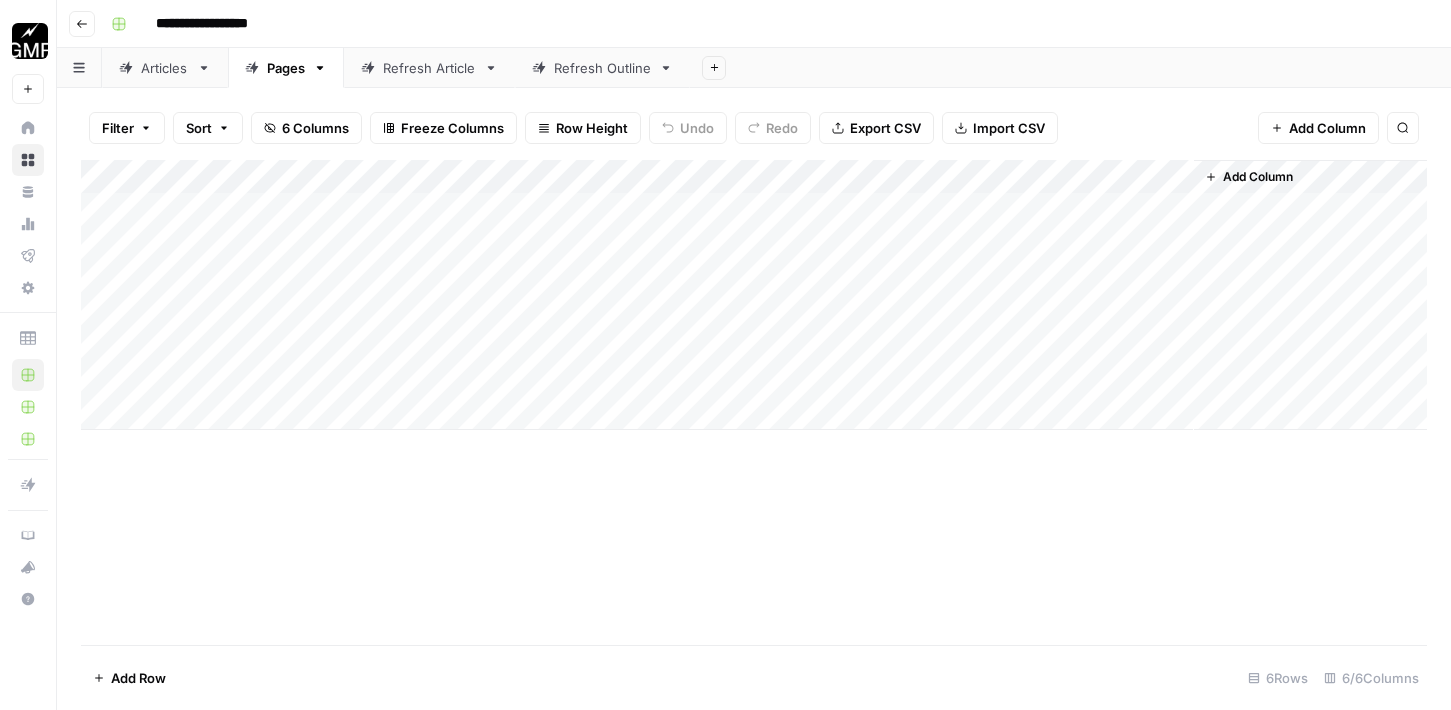 click on "Add Column" at bounding box center [754, 295] 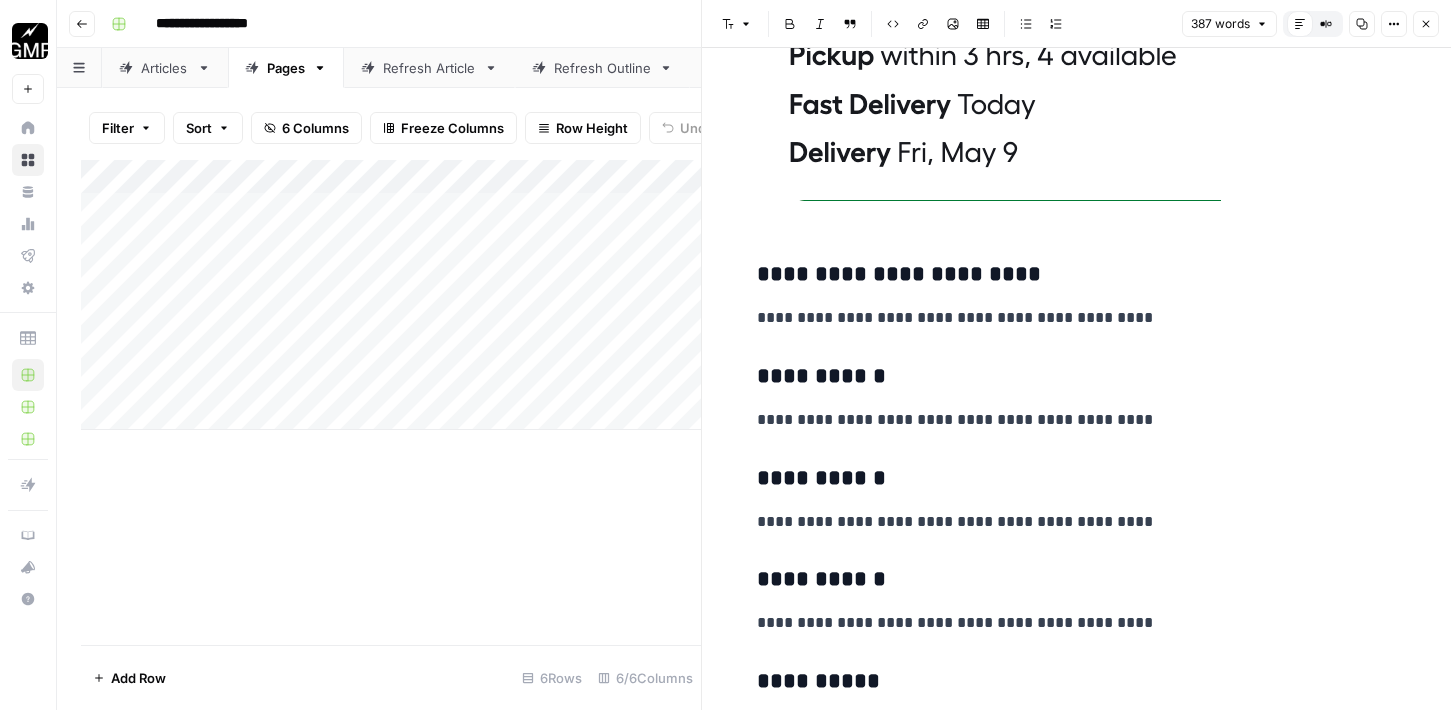 scroll, scrollTop: 3027, scrollLeft: 0, axis: vertical 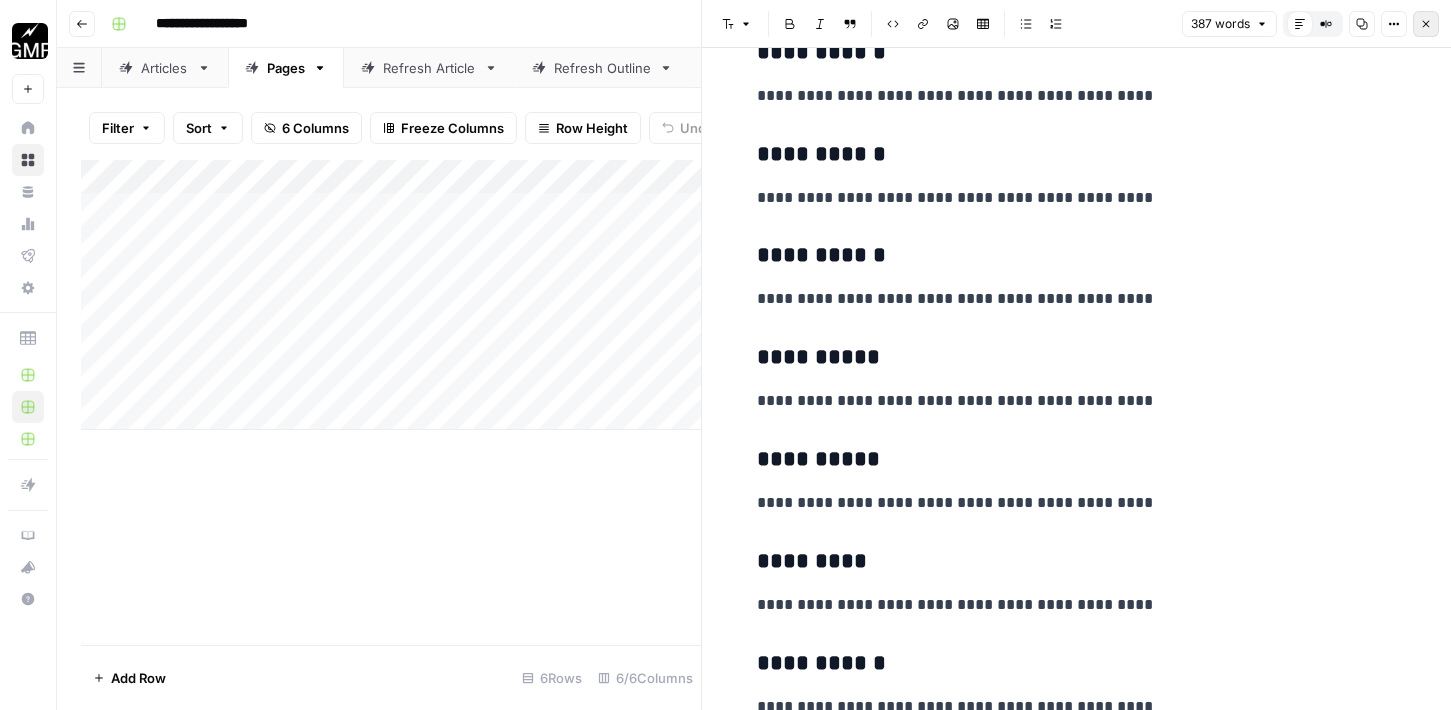 click 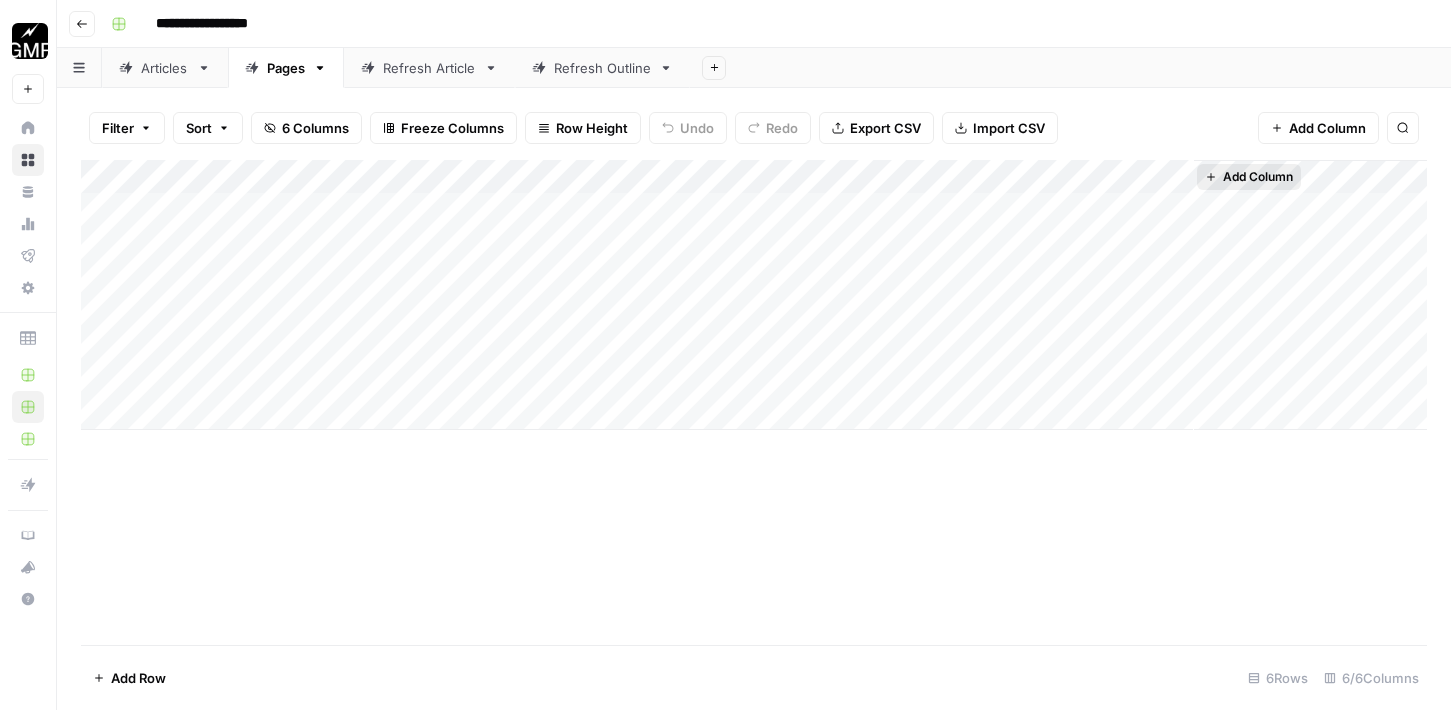 click on "Add Column" at bounding box center (1258, 177) 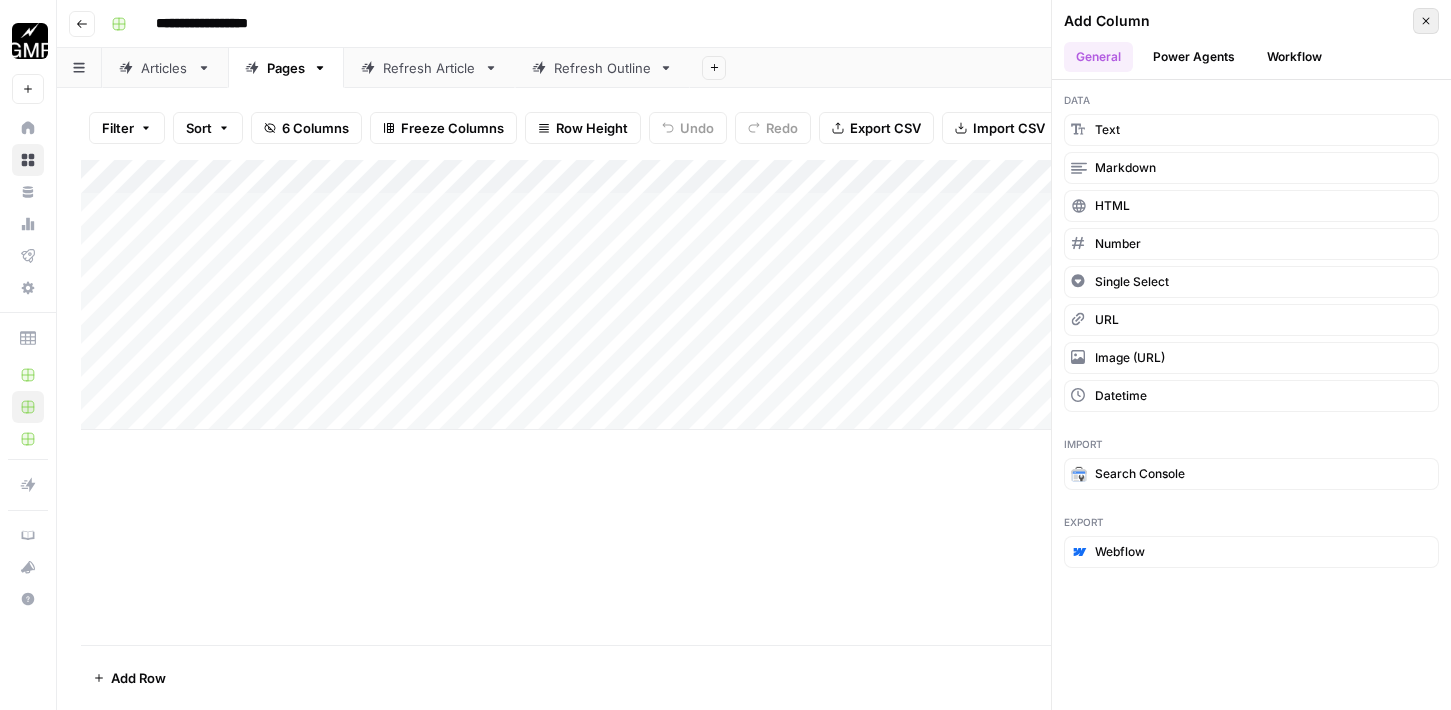 click 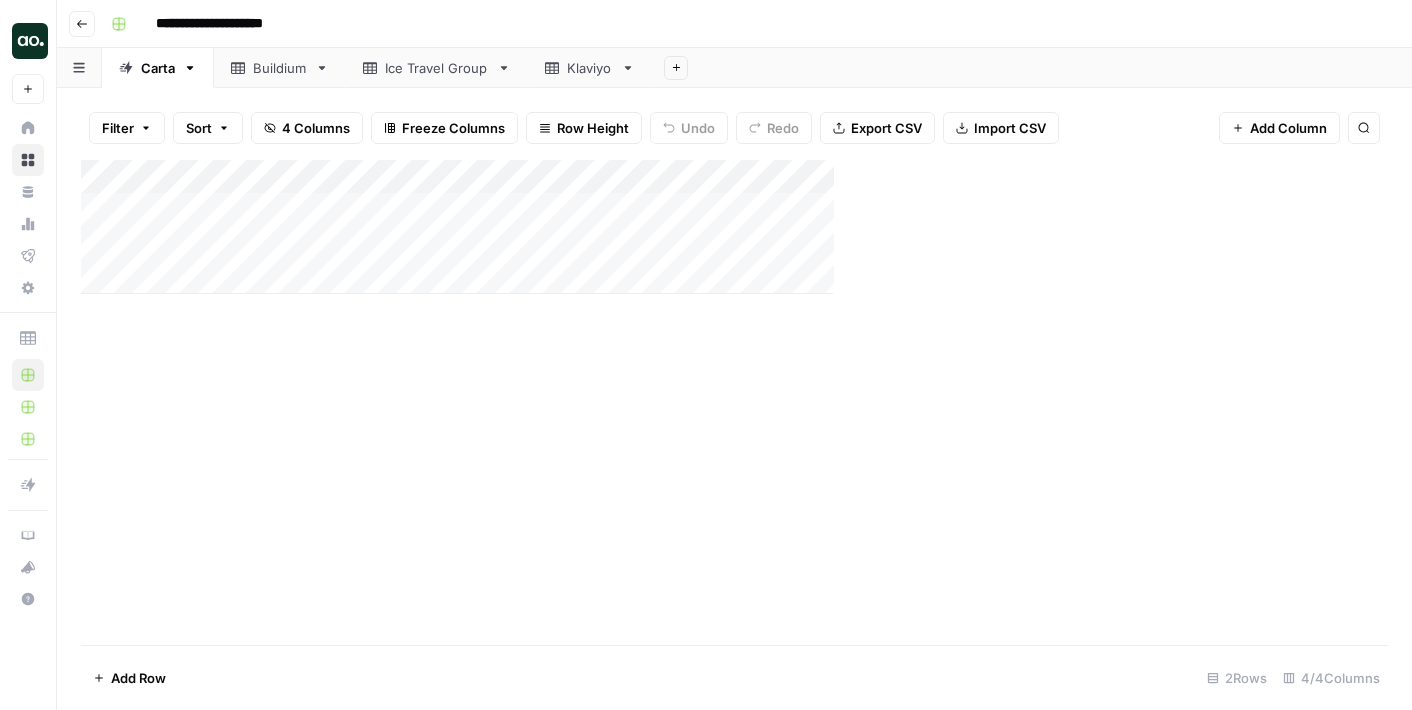 scroll, scrollTop: 0, scrollLeft: 0, axis: both 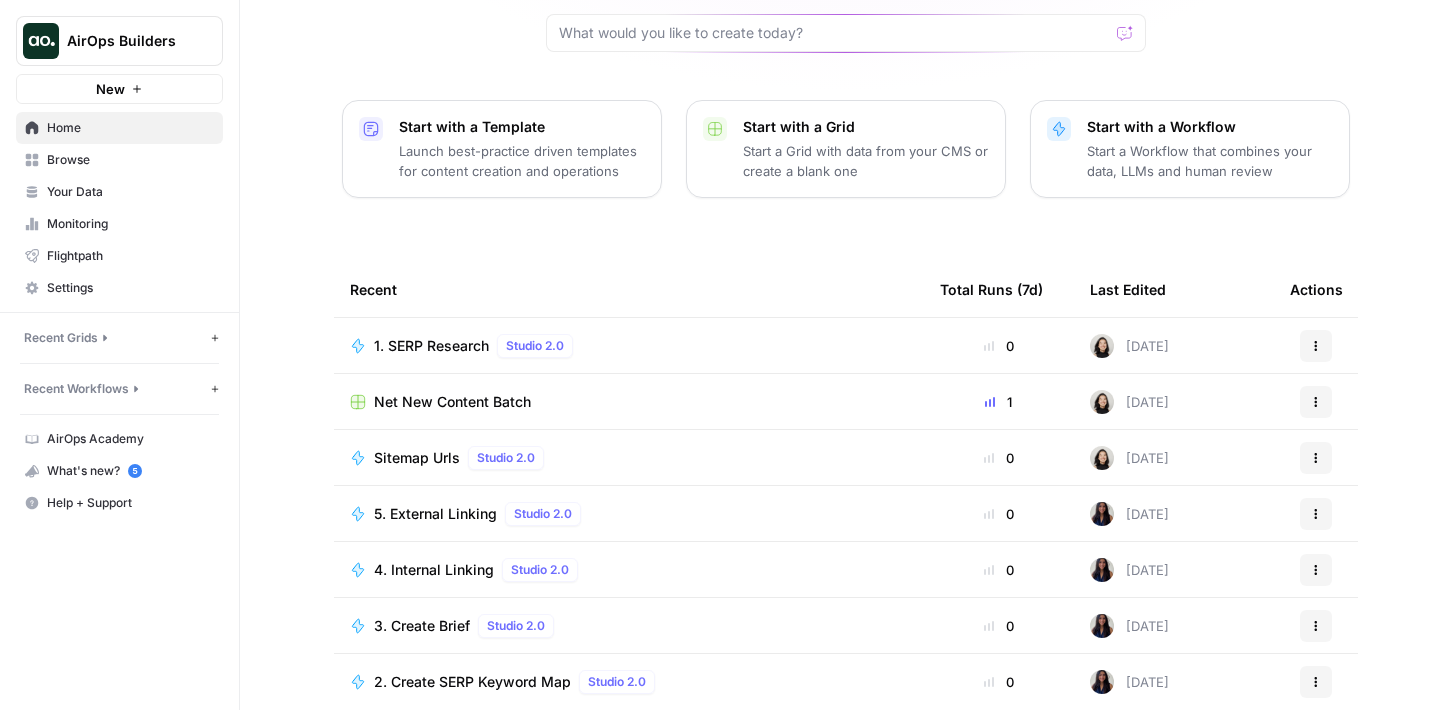 click on "3. Create Brief" at bounding box center (422, 626) 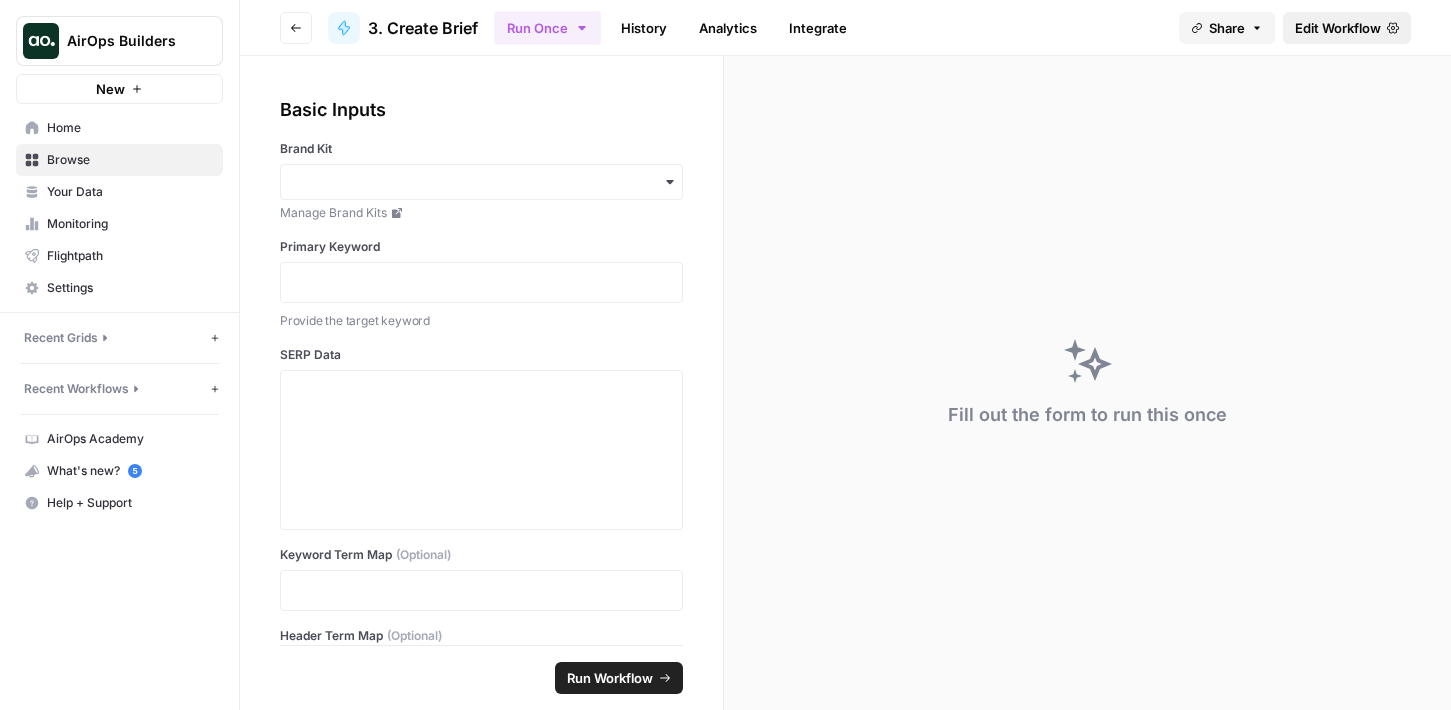 click on "Edit Workflow" at bounding box center (1347, 28) 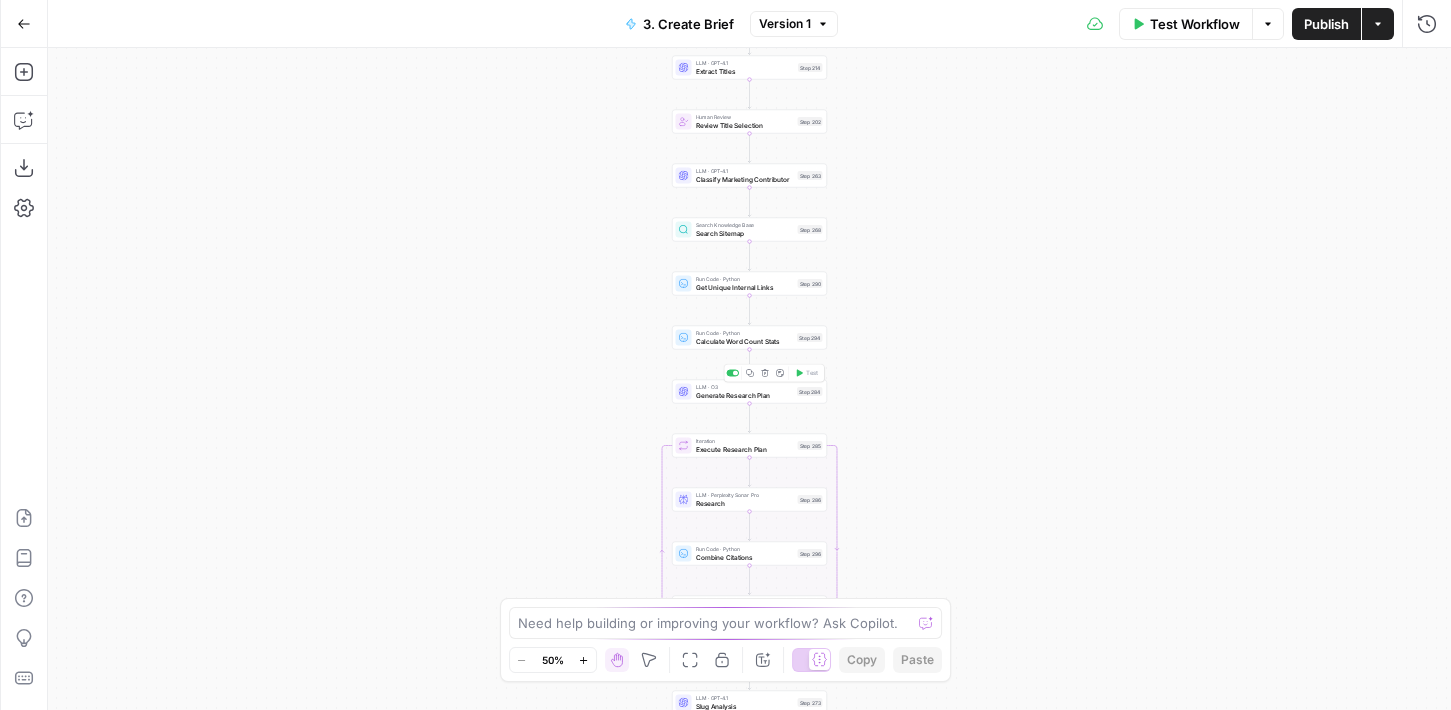 click on "Generate Research Plan" at bounding box center [745, 395] 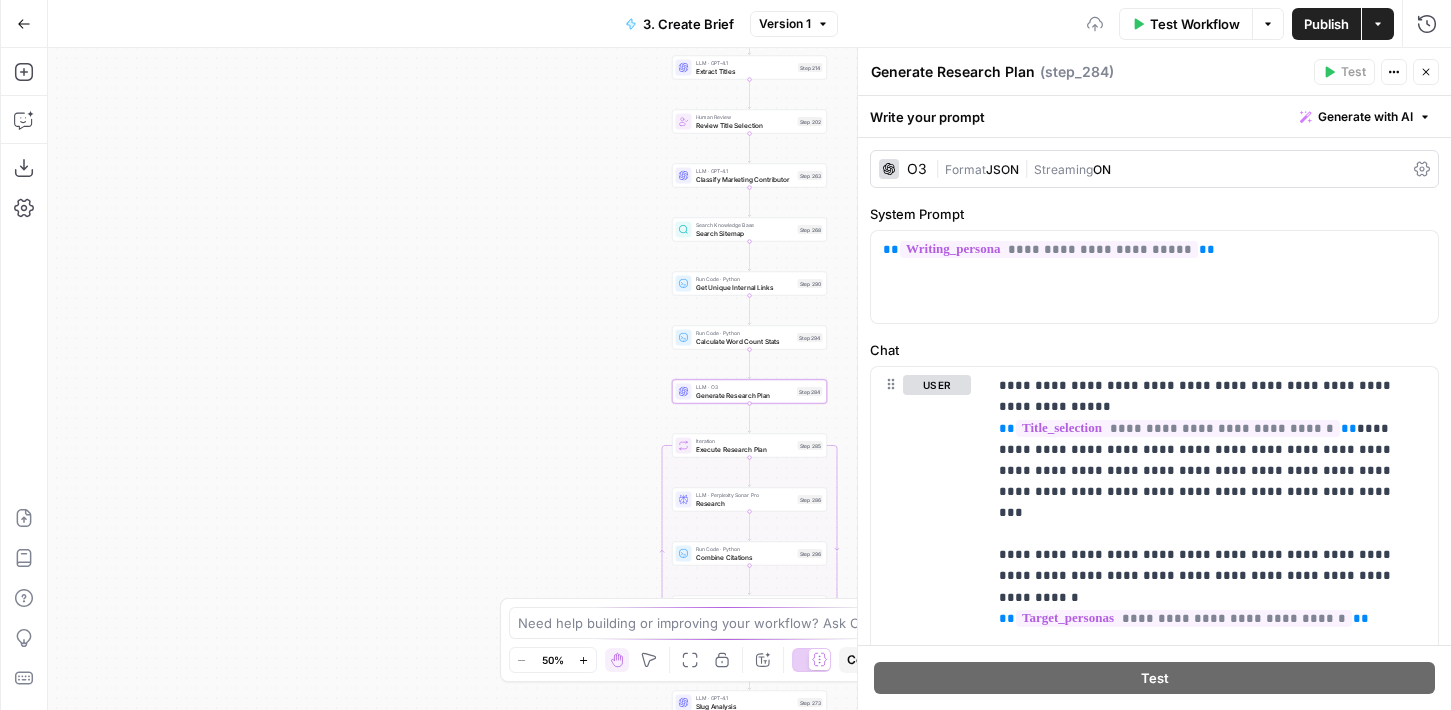 click on "O3   |   Format  JSON   |   Streaming  ON" at bounding box center (1154, 169) 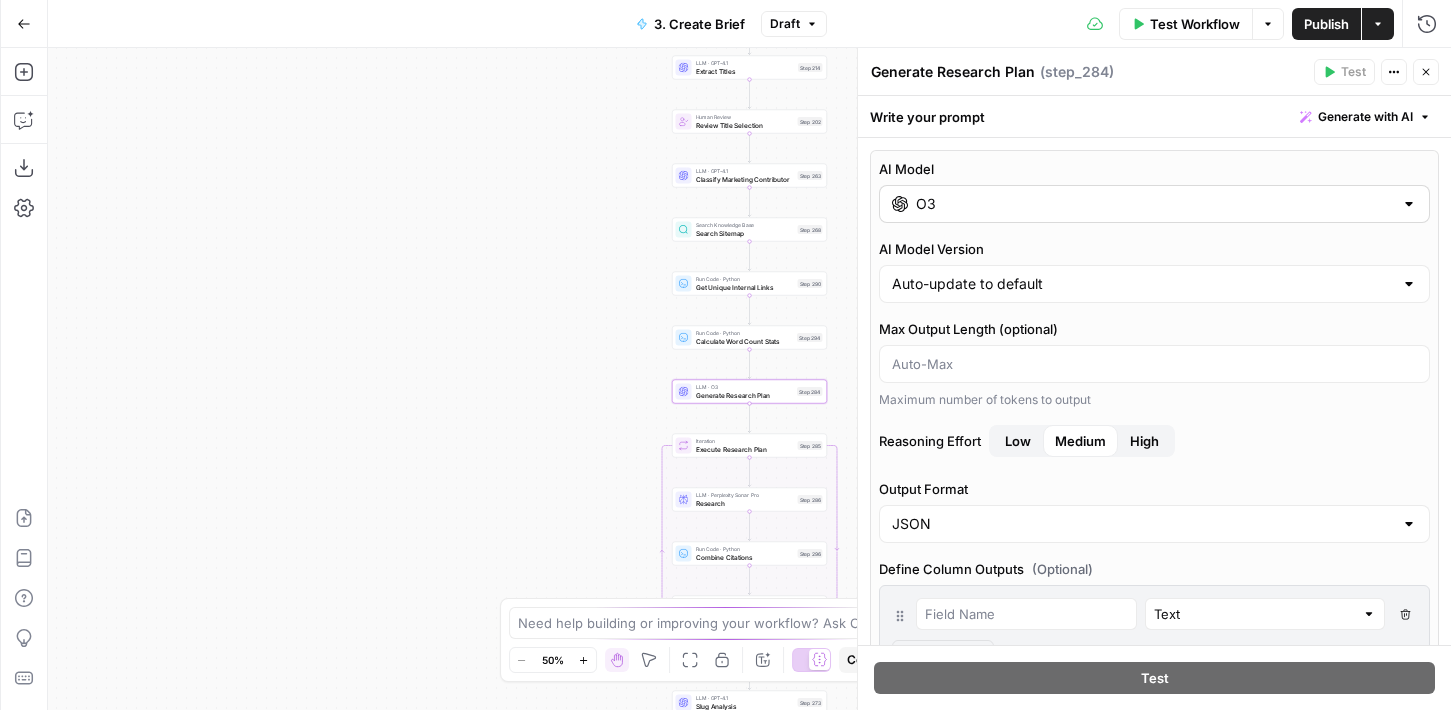 click on "O3" at bounding box center (1154, 204) 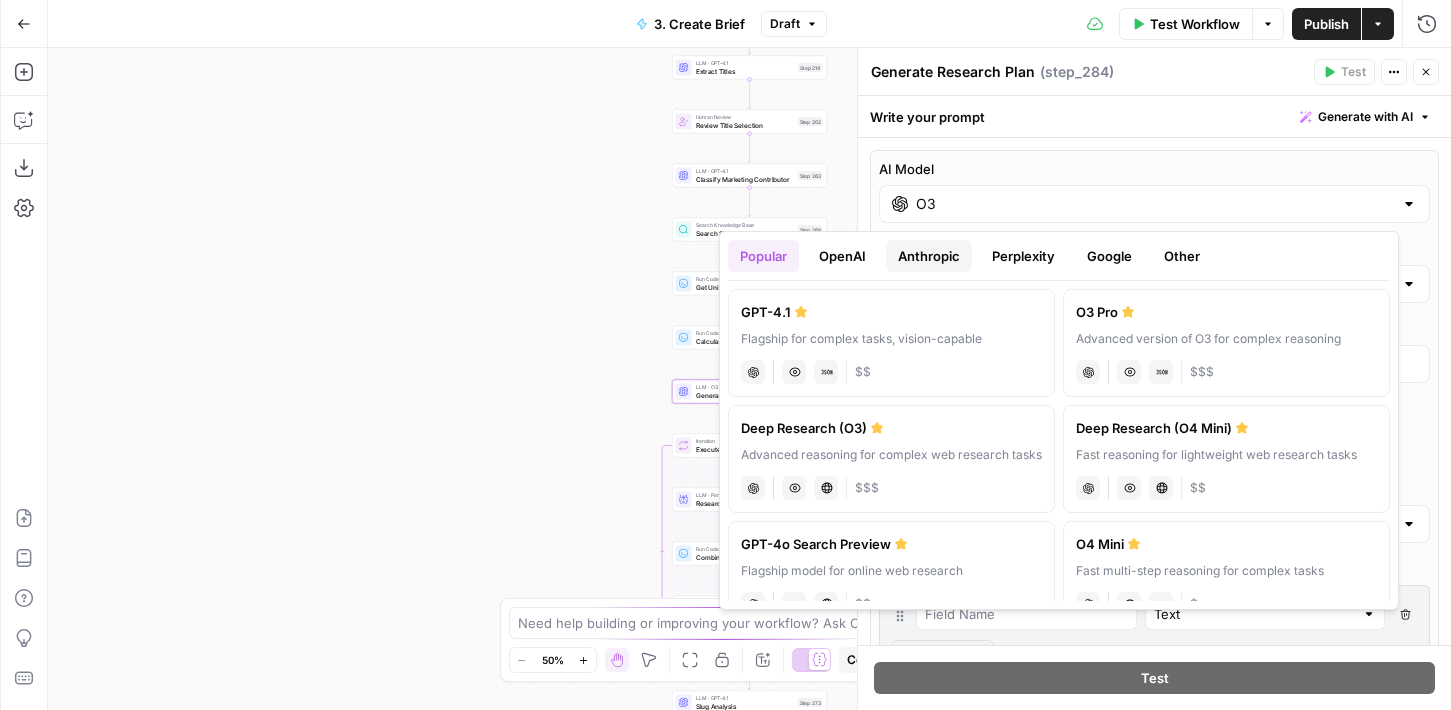 click on "Anthropic" at bounding box center (929, 256) 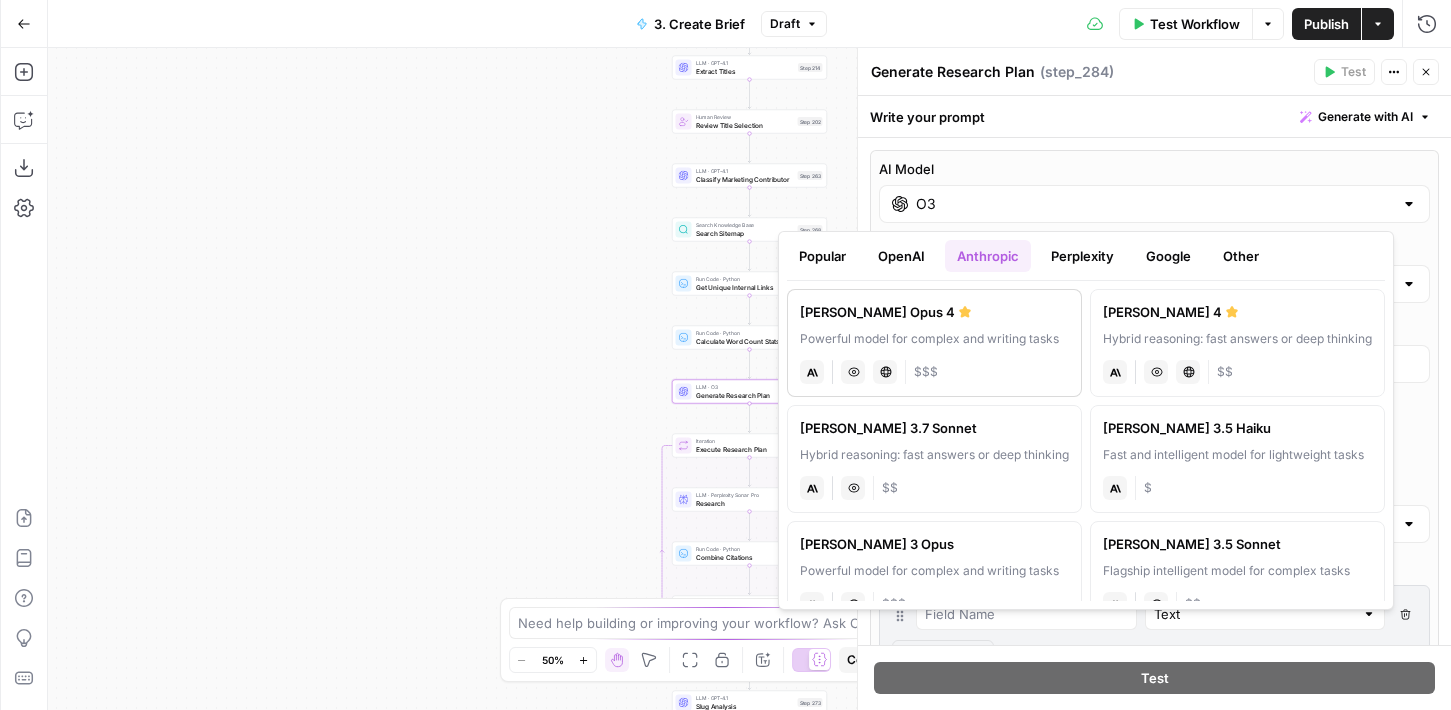 click on "Powerful model for complex and writing tasks" at bounding box center [934, 339] 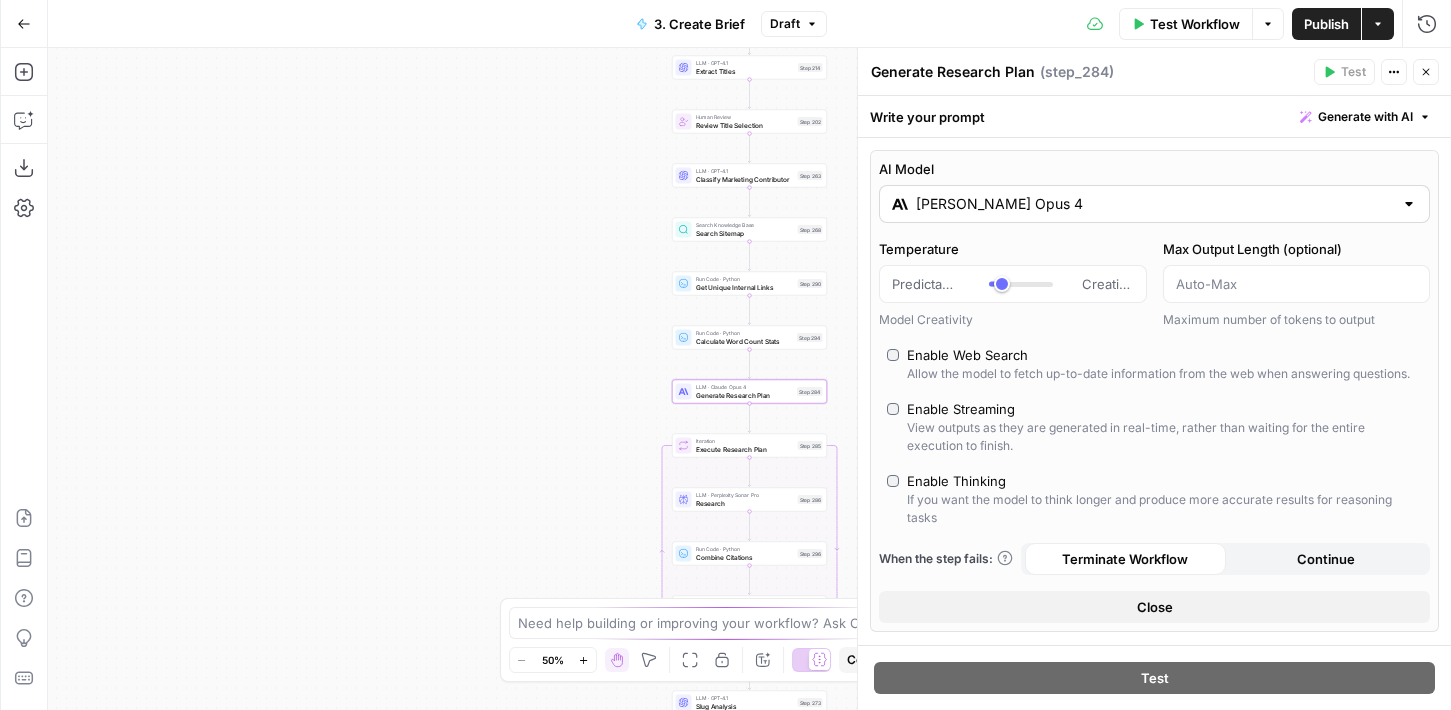click on "Claude Opus 4" at bounding box center [1154, 204] 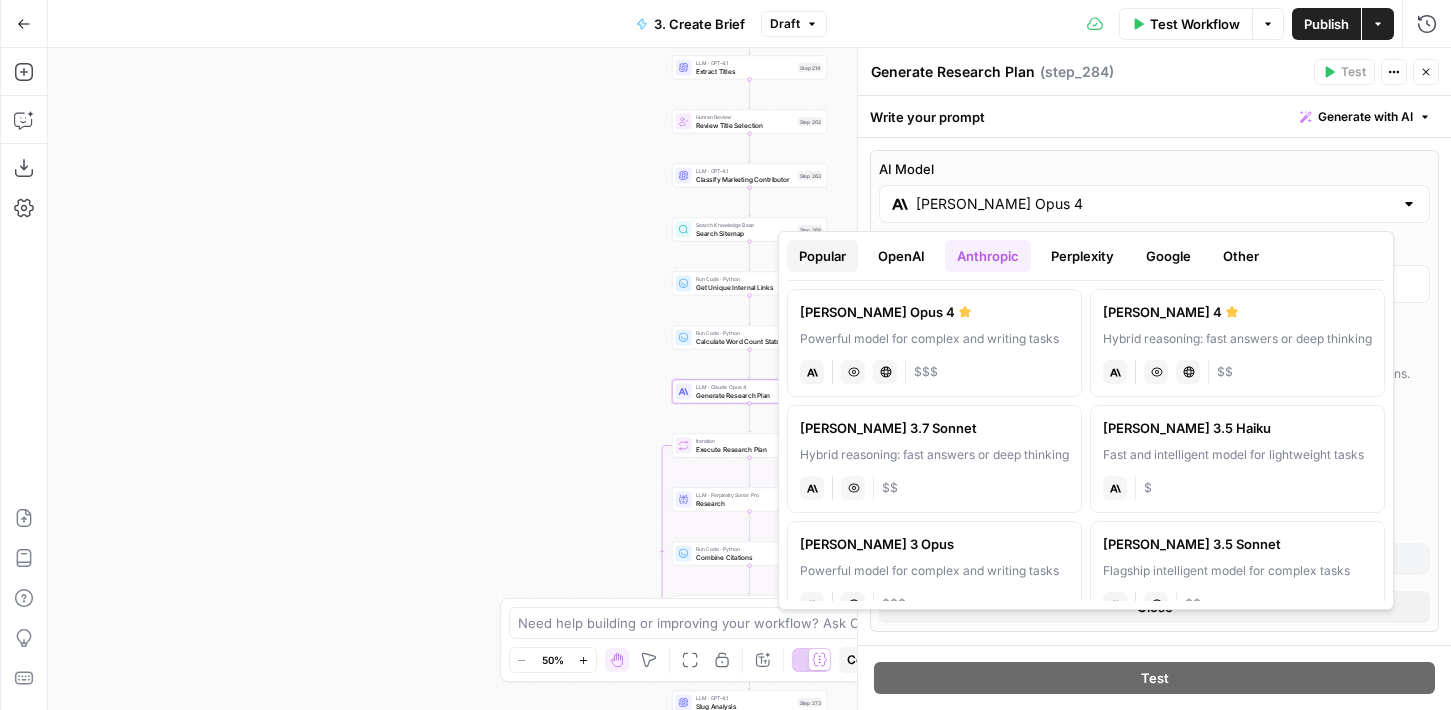 click on "Popular" at bounding box center [822, 256] 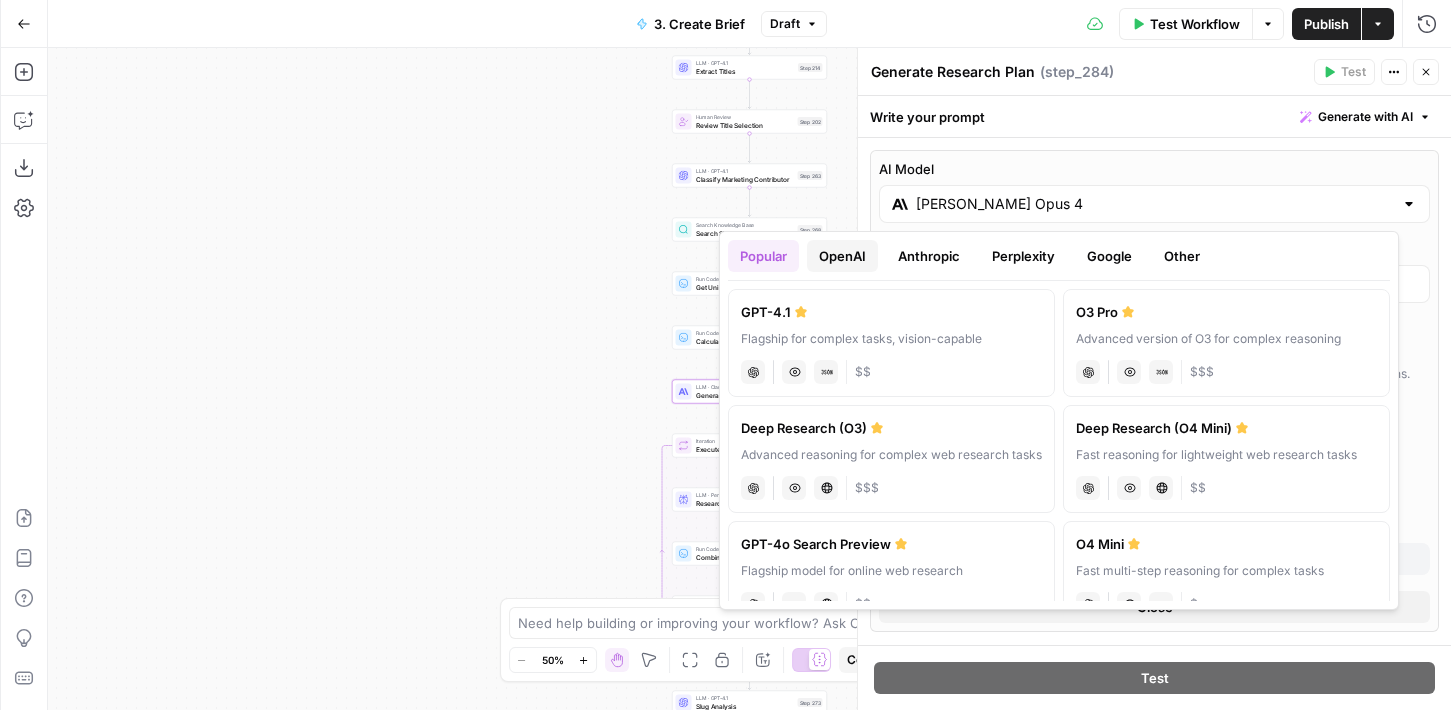 click on "OpenAI" at bounding box center (842, 256) 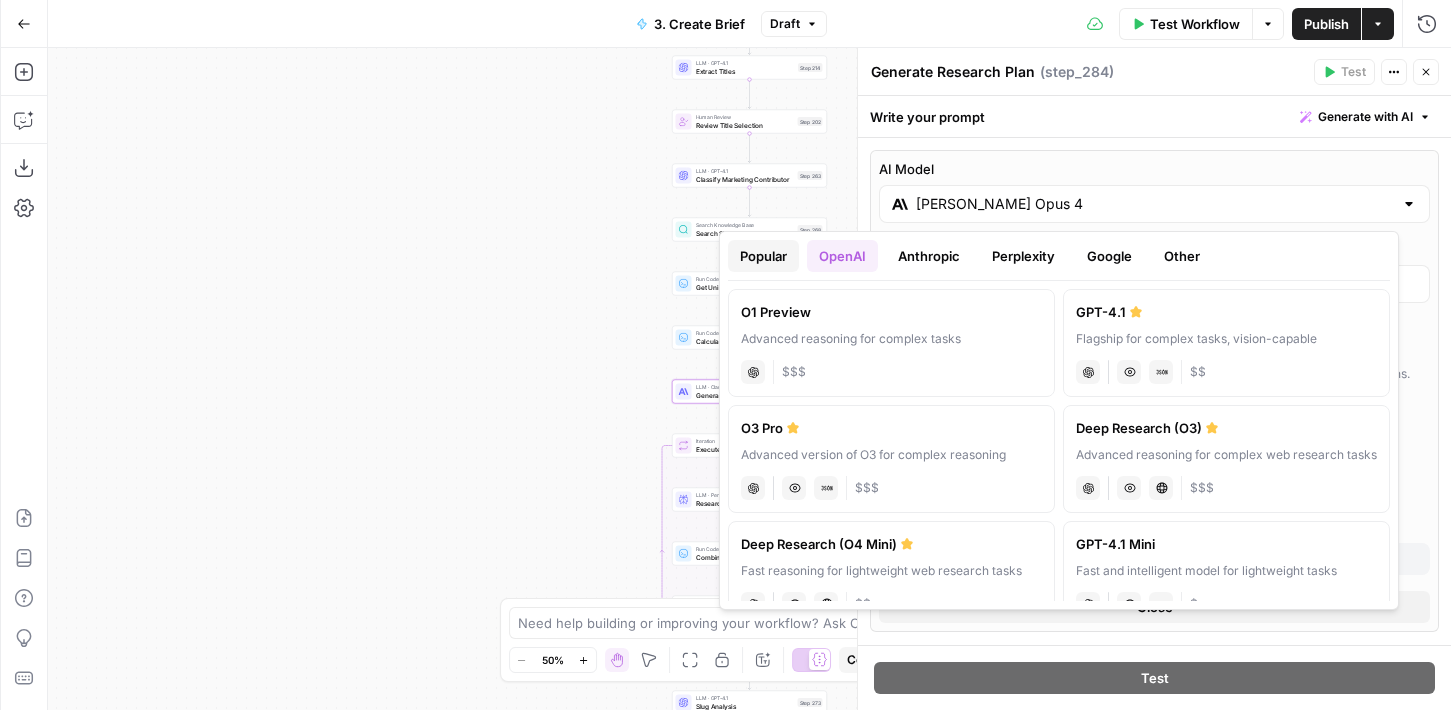 click on "Popular" at bounding box center (763, 256) 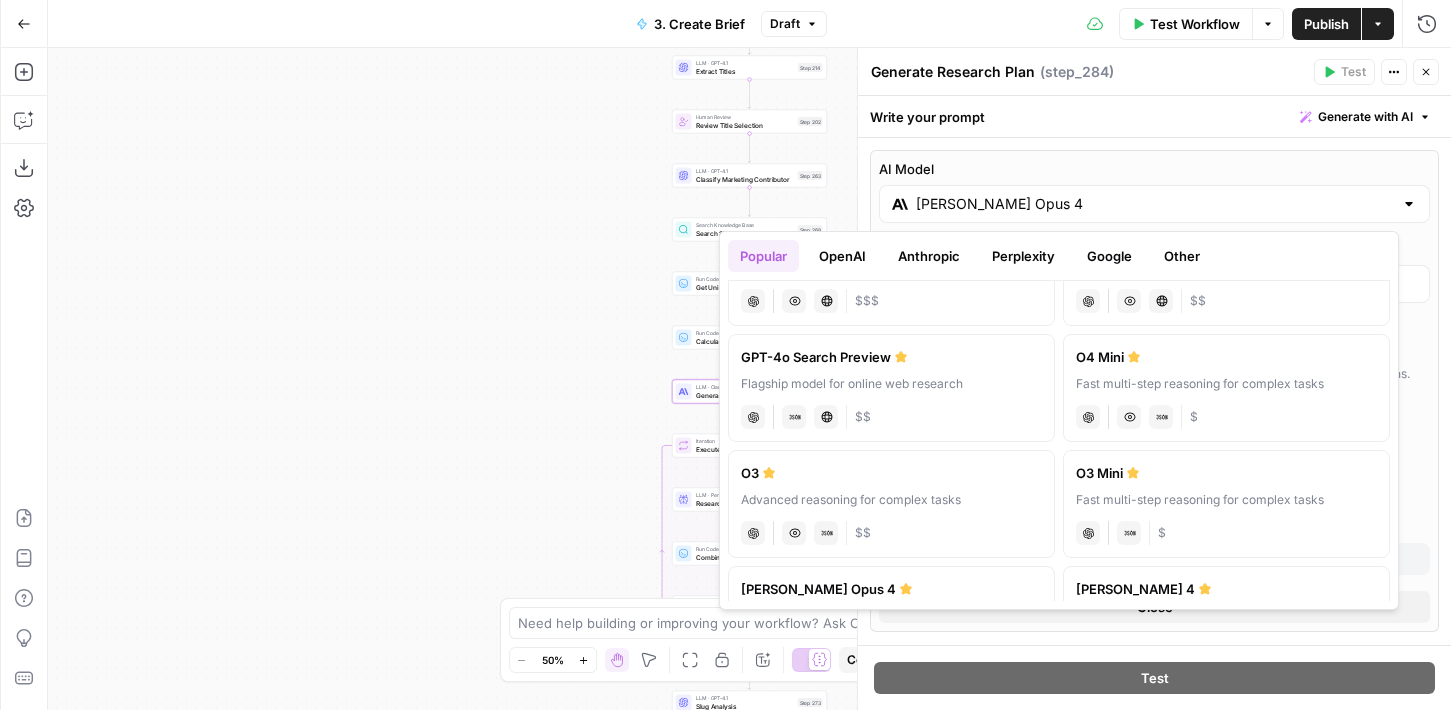 scroll, scrollTop: 221, scrollLeft: 0, axis: vertical 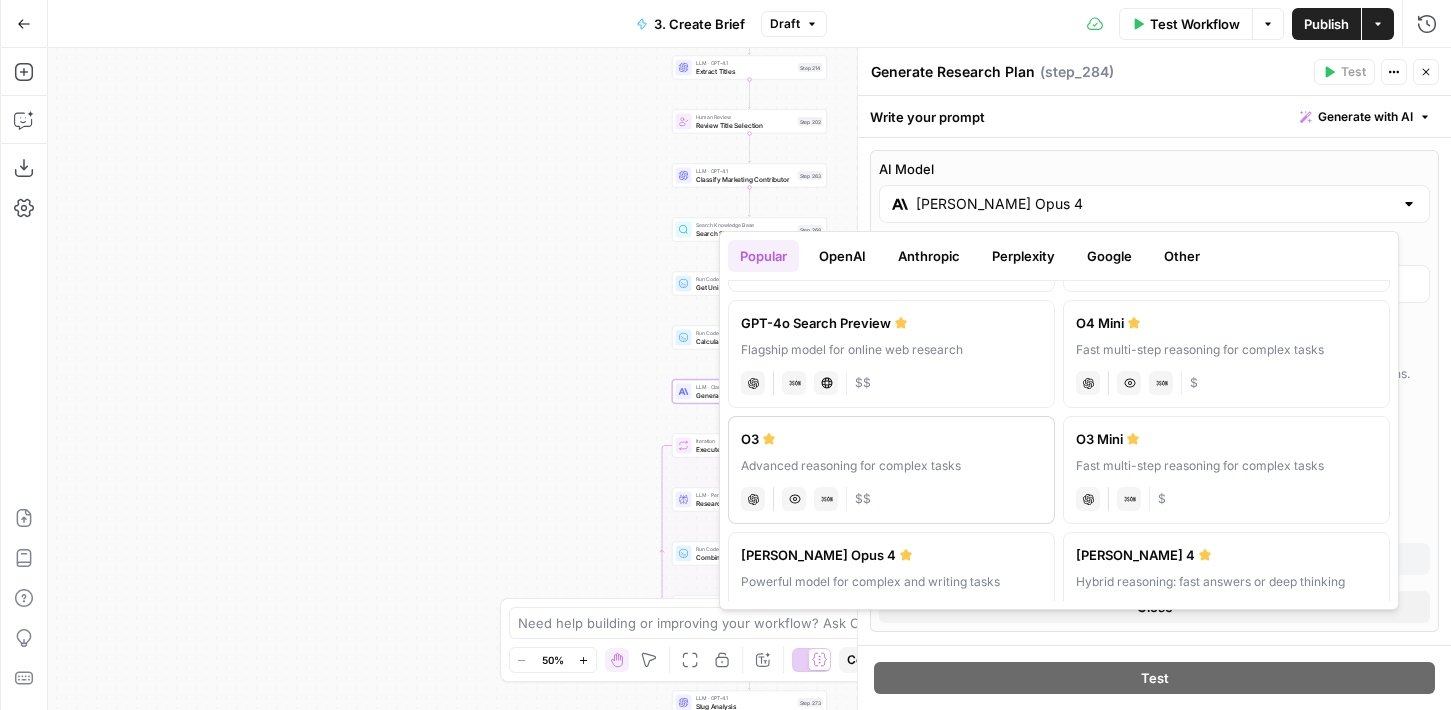 click on "O3" at bounding box center (891, 439) 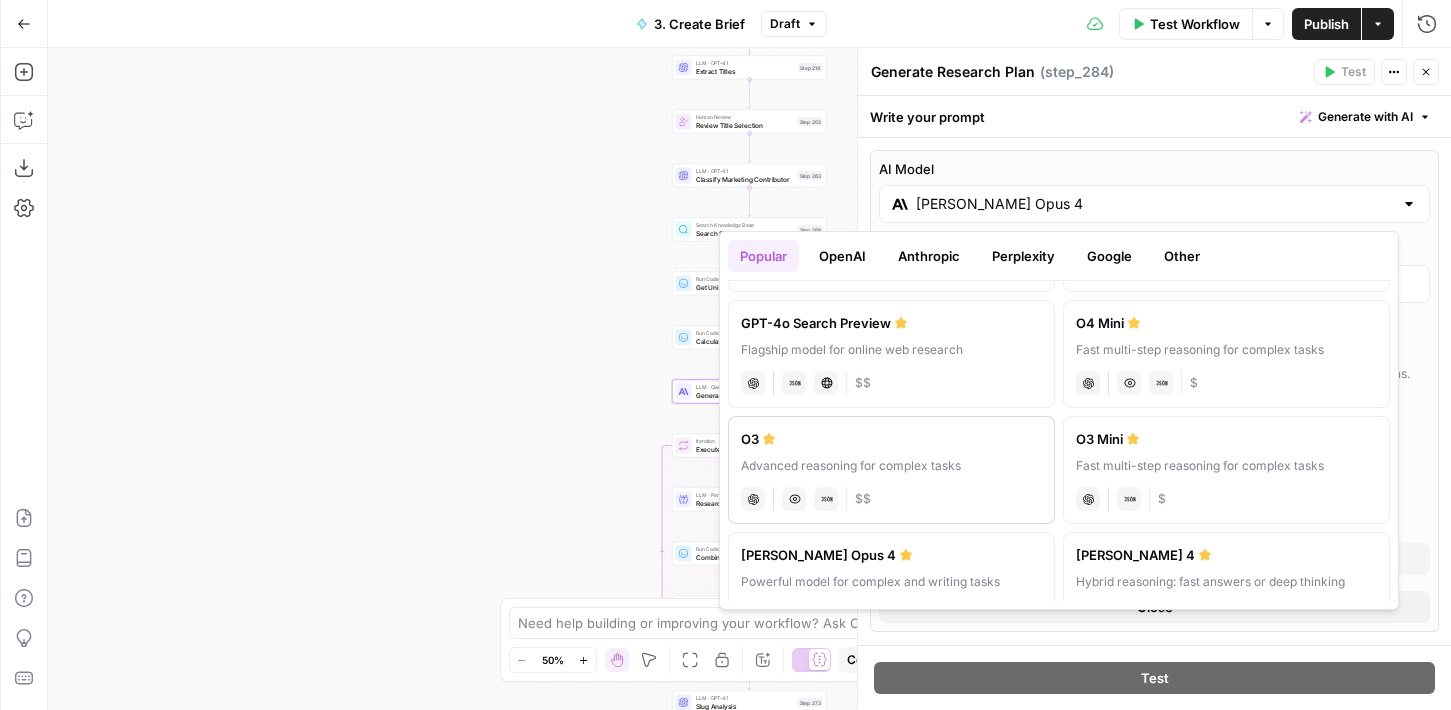 type on "O3" 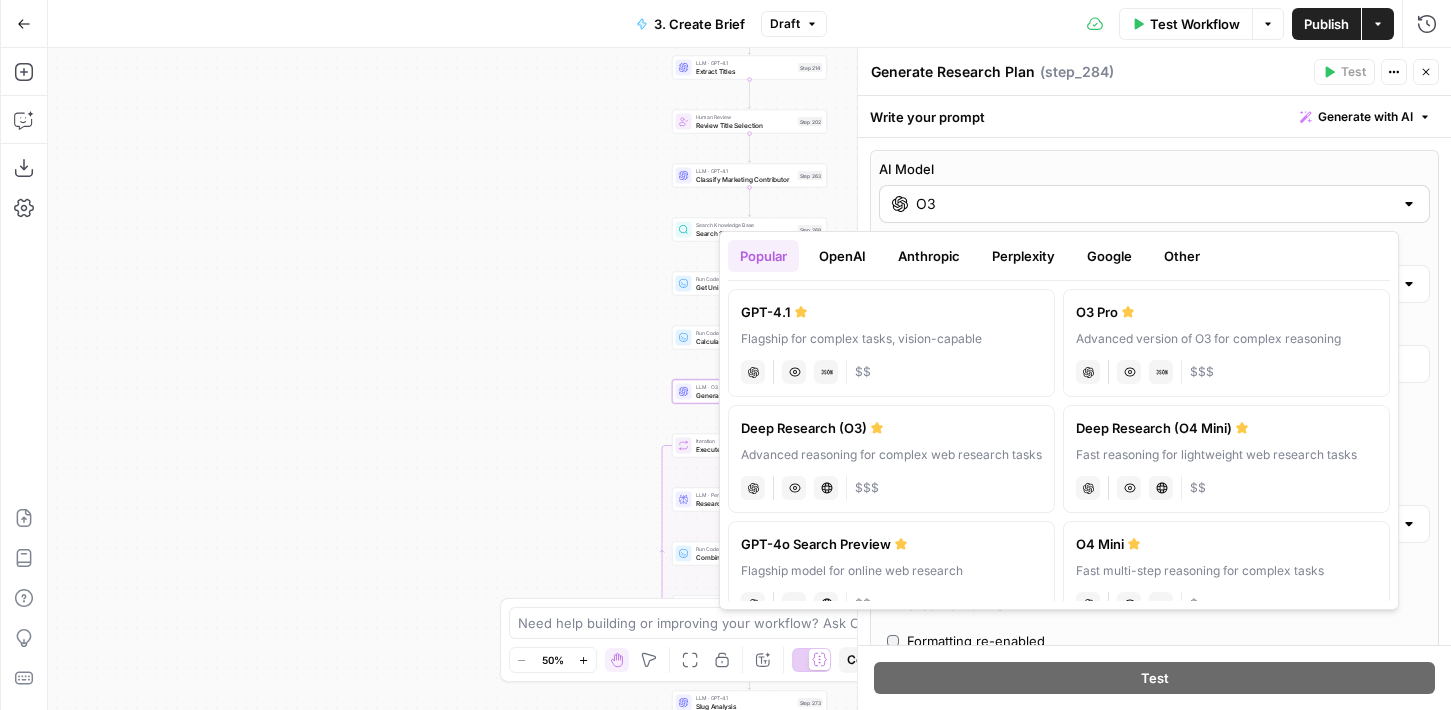 click on "O3" at bounding box center (1154, 204) 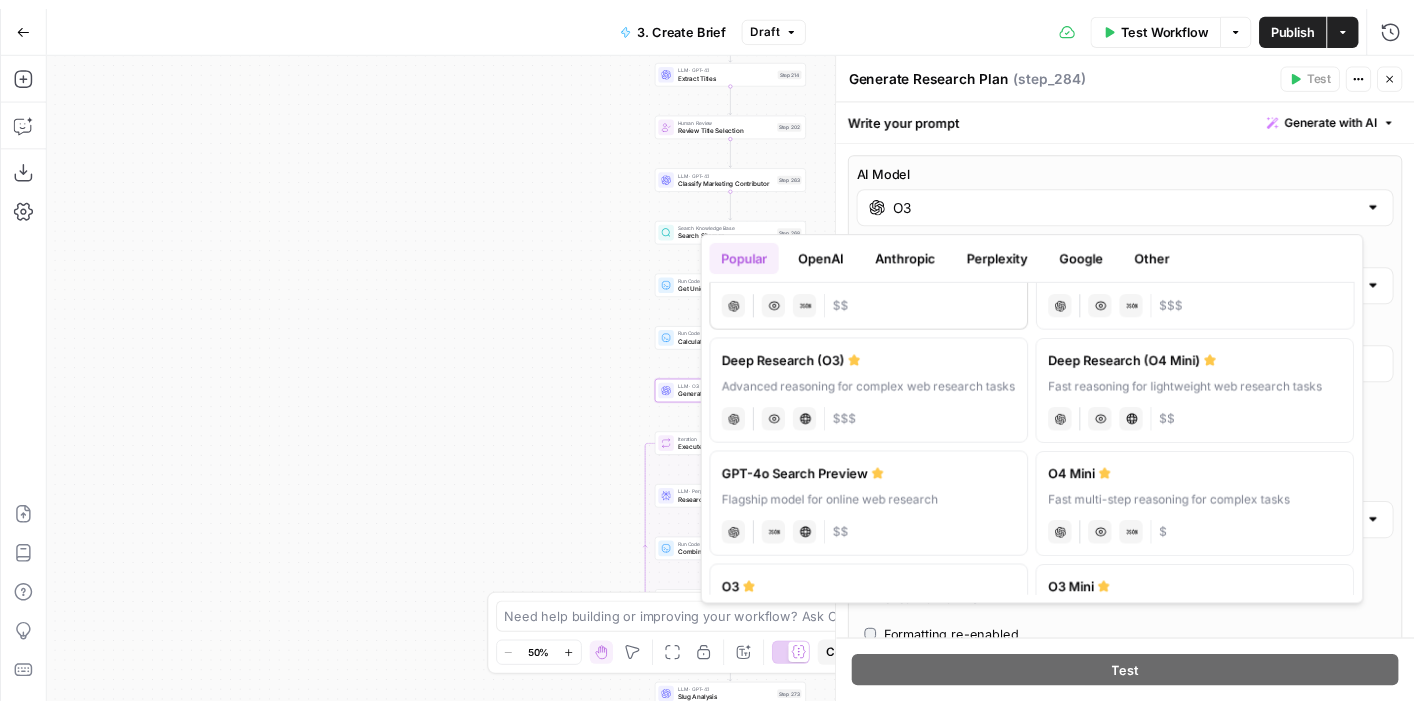 scroll, scrollTop: 0, scrollLeft: 0, axis: both 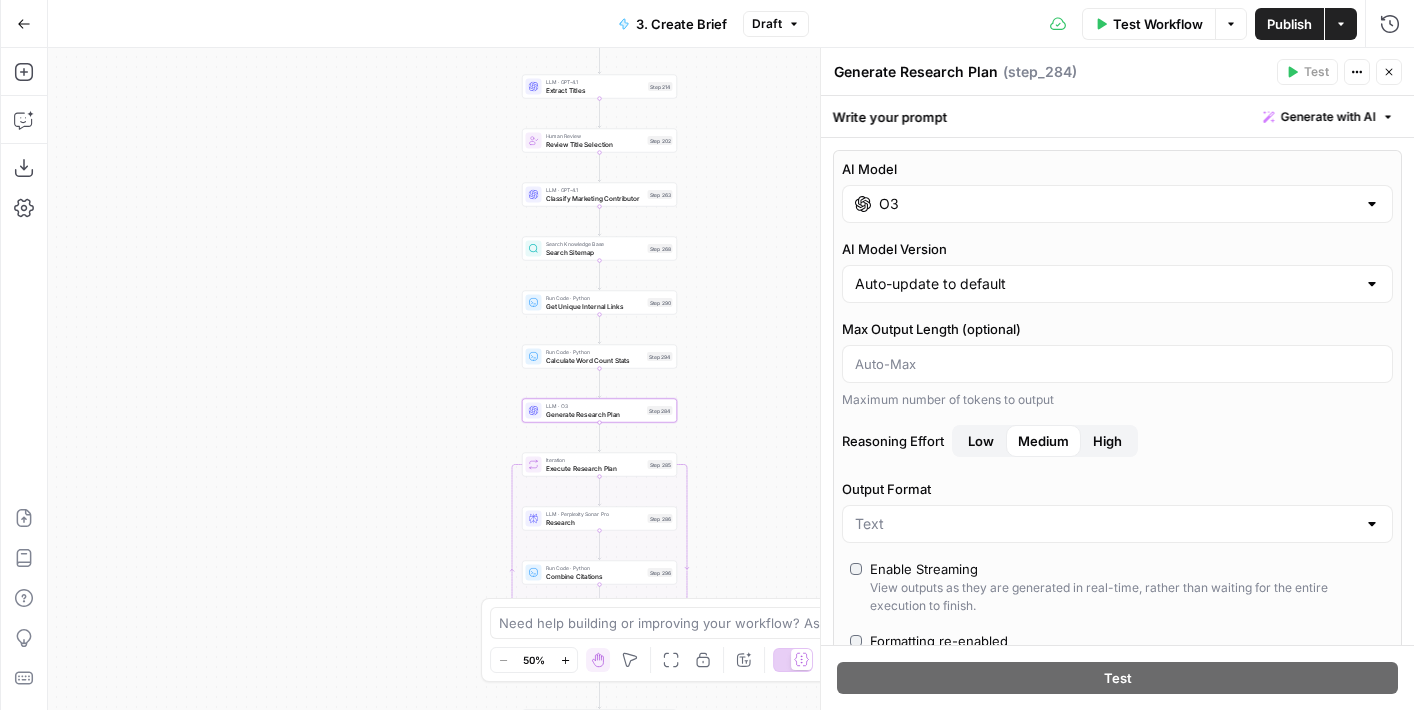 drag, startPoint x: 508, startPoint y: 165, endPoint x: 346, endPoint y: 184, distance: 163.1104 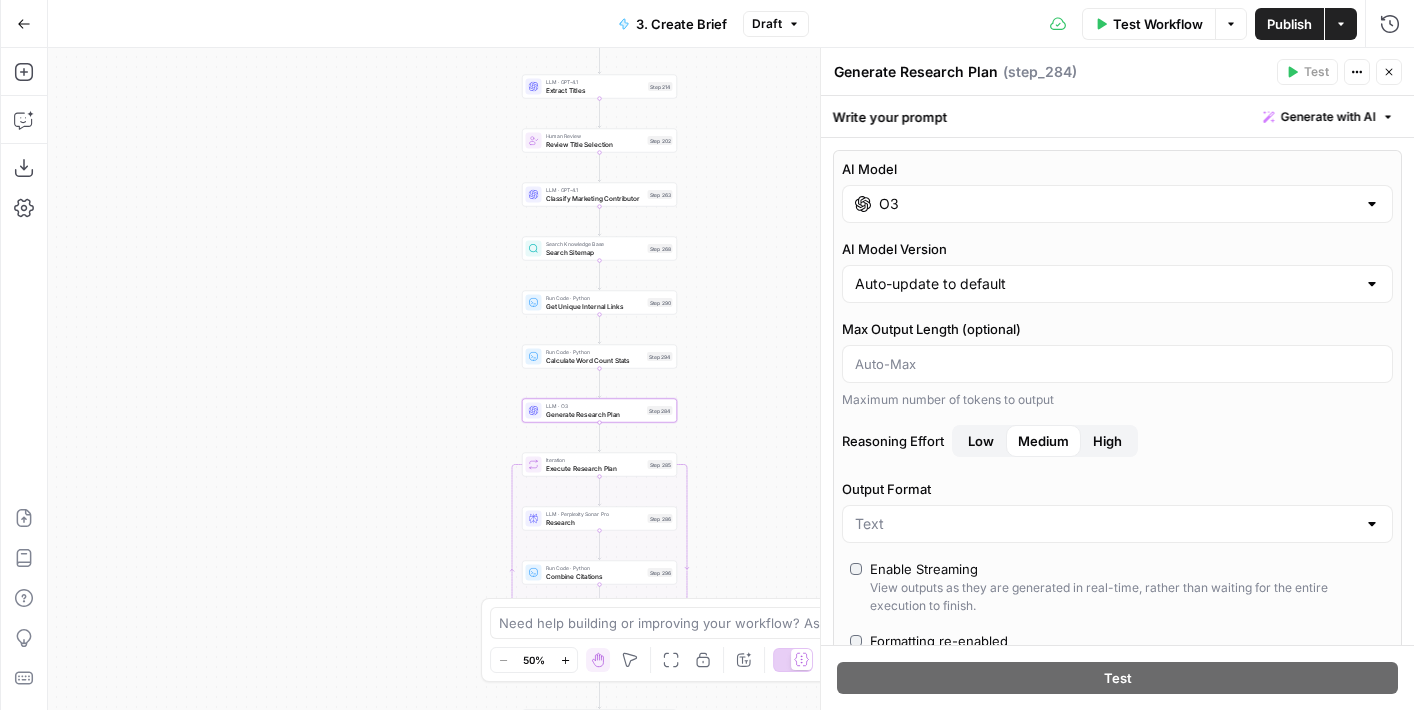 click on "true false Workflow Set Inputs Inputs Run Code · JavaScript Structure Competitor Keywords Step 212 Run Code · Python Format Keywords Step 304 Condition Condition Step 306 LLM · GPT-4.1 Extract Keywords Step 292 LLM · GPT-4.1 Extract Keywords Step 305 Get Knowledge Base File Get Persona Files Step 264 Run Code · Python Get Persona Guide Step 265 LLM · GPT-4.1 Extract Personas Step 266 Run Code · Python Get Model Posts by Content Type Step 267 LLM · Claude Sonnet 4 Analyze Titles Step 198 LLM · GPT-4.1 Extract Titles Step 214 Human Review Review Title Selection Step 202 LLM · GPT-4.1 Classify Marketing Contributor Step 263 Search Knowledge Base Search Sitemap Step 268 Run Code · Python Get Unique Internal Links Step 290 Run Code · Python Calculate Word Count Stats Step 294 LLM · O3 Generate Research Plan Step 284 Loop Iteration Execute Research Plan Step 285 LLM · Perplexity Sonar Pro Research Step 286 Run Code · Python Combine Citations Step 296 Format JSON Format JSON Step 297 Complete Step 273" at bounding box center (731, 379) 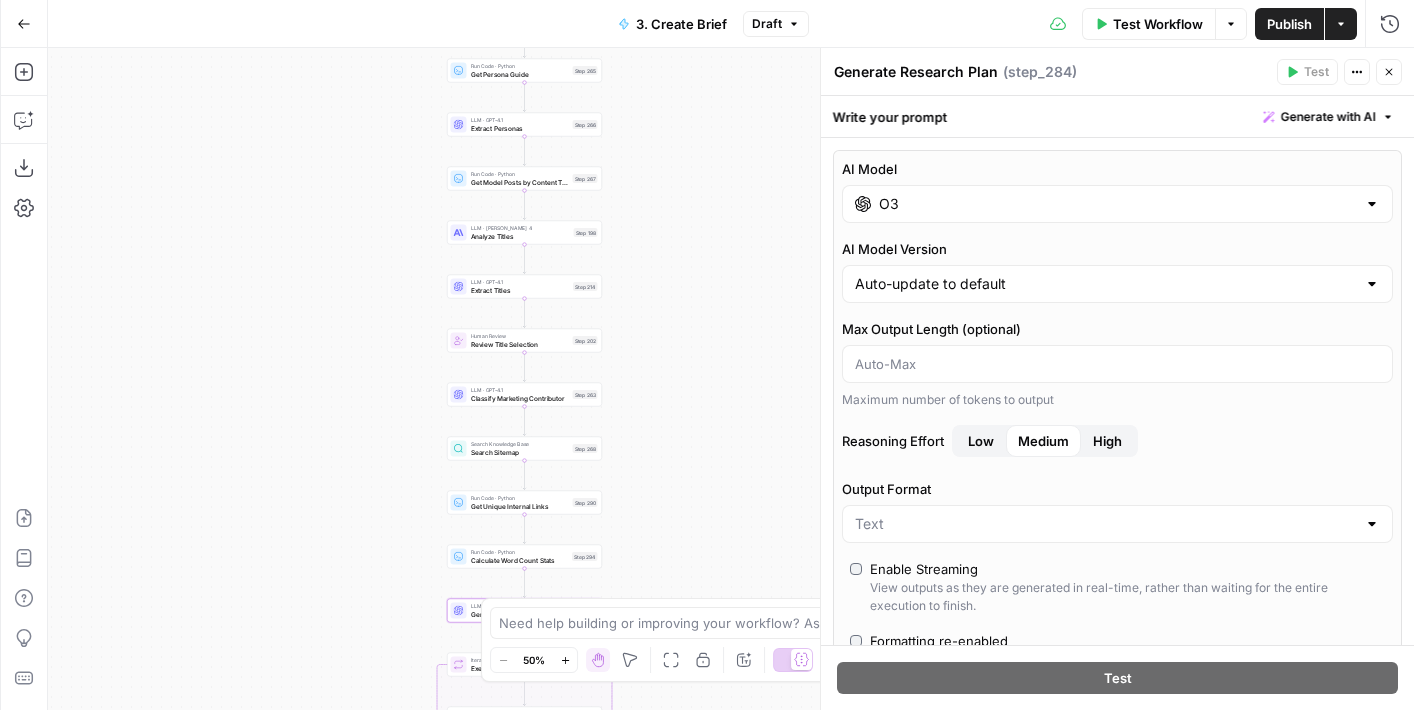 drag, startPoint x: 353, startPoint y: 175, endPoint x: 287, endPoint y: 374, distance: 209.65924 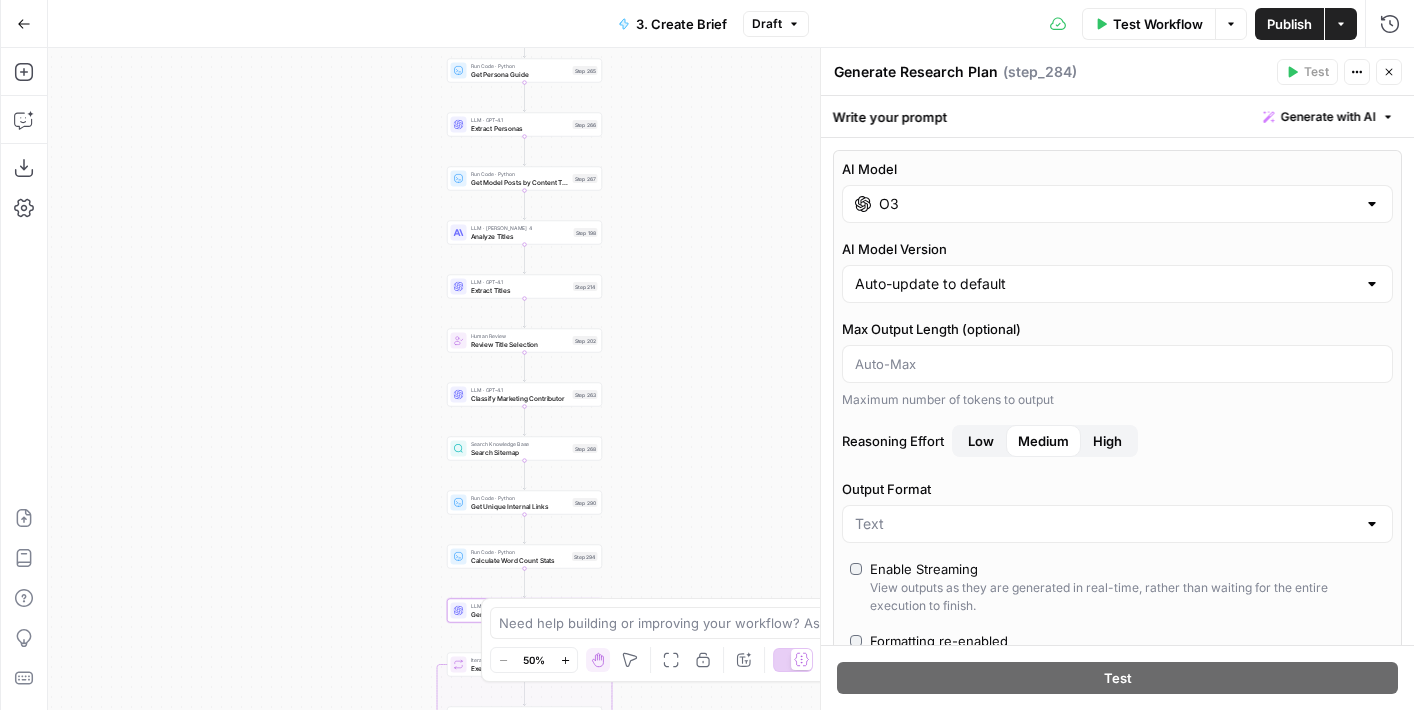 click on "true false Workflow Set Inputs Inputs Run Code · JavaScript Structure Competitor Keywords Step 212 Run Code · Python Format Keywords Step 304 Condition Condition Step 306 LLM · GPT-4.1 Extract Keywords Step 292 LLM · GPT-4.1 Extract Keywords Step 305 Get Knowledge Base File Get Persona Files Step 264 Run Code · Python Get Persona Guide Step 265 LLM · GPT-4.1 Extract Personas Step 266 Run Code · Python Get Model Posts by Content Type Step 267 LLM · Claude Sonnet 4 Analyze Titles Step 198 LLM · GPT-4.1 Extract Titles Step 214 Human Review Review Title Selection Step 202 LLM · GPT-4.1 Classify Marketing Contributor Step 263 Search Knowledge Base Search Sitemap Step 268 Run Code · Python Get Unique Internal Links Step 290 Run Code · Python Calculate Word Count Stats Step 294 LLM · O3 Generate Research Plan Step 284 Loop Iteration Execute Research Plan Step 285 LLM · Perplexity Sonar Pro Research Step 286 Run Code · Python Combine Citations Step 296 Format JSON Format JSON Step 297 Complete Step 273" at bounding box center (731, 379) 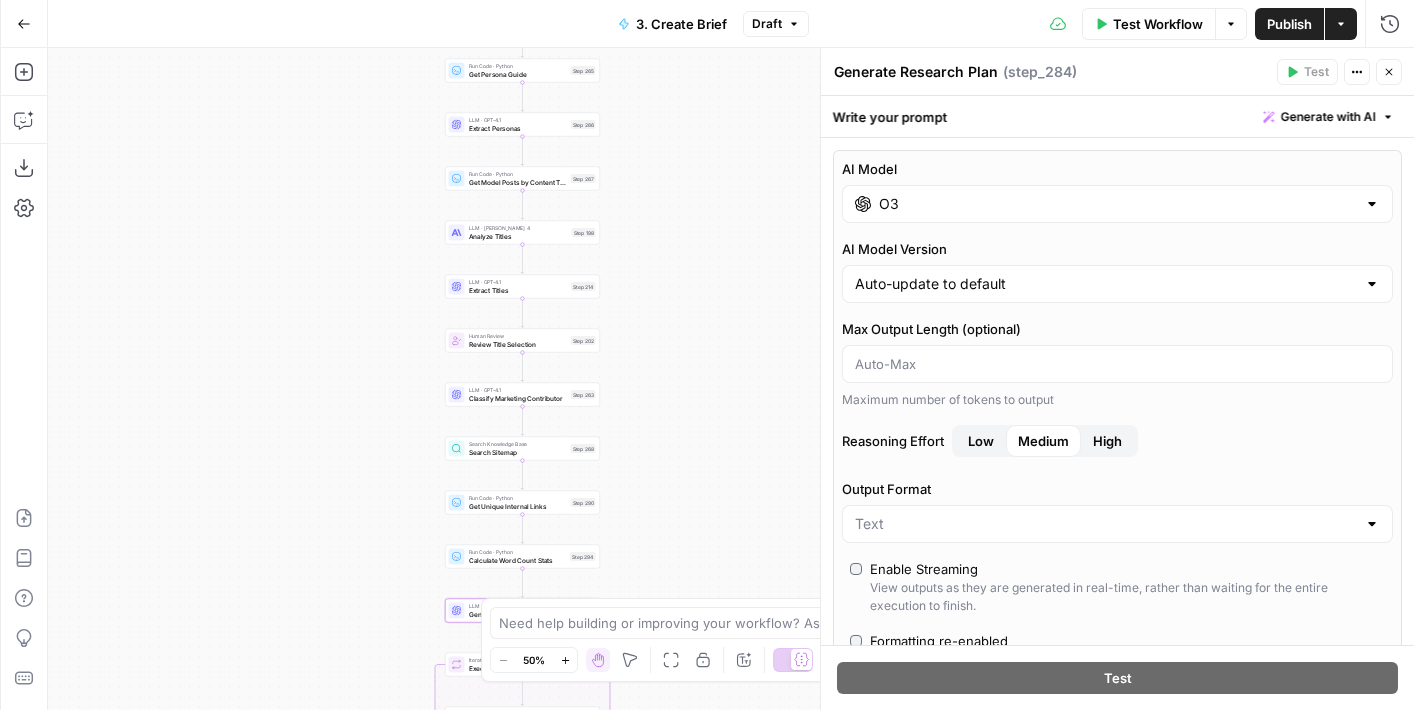 drag, startPoint x: 341, startPoint y: 234, endPoint x: 333, endPoint y: 265, distance: 32.01562 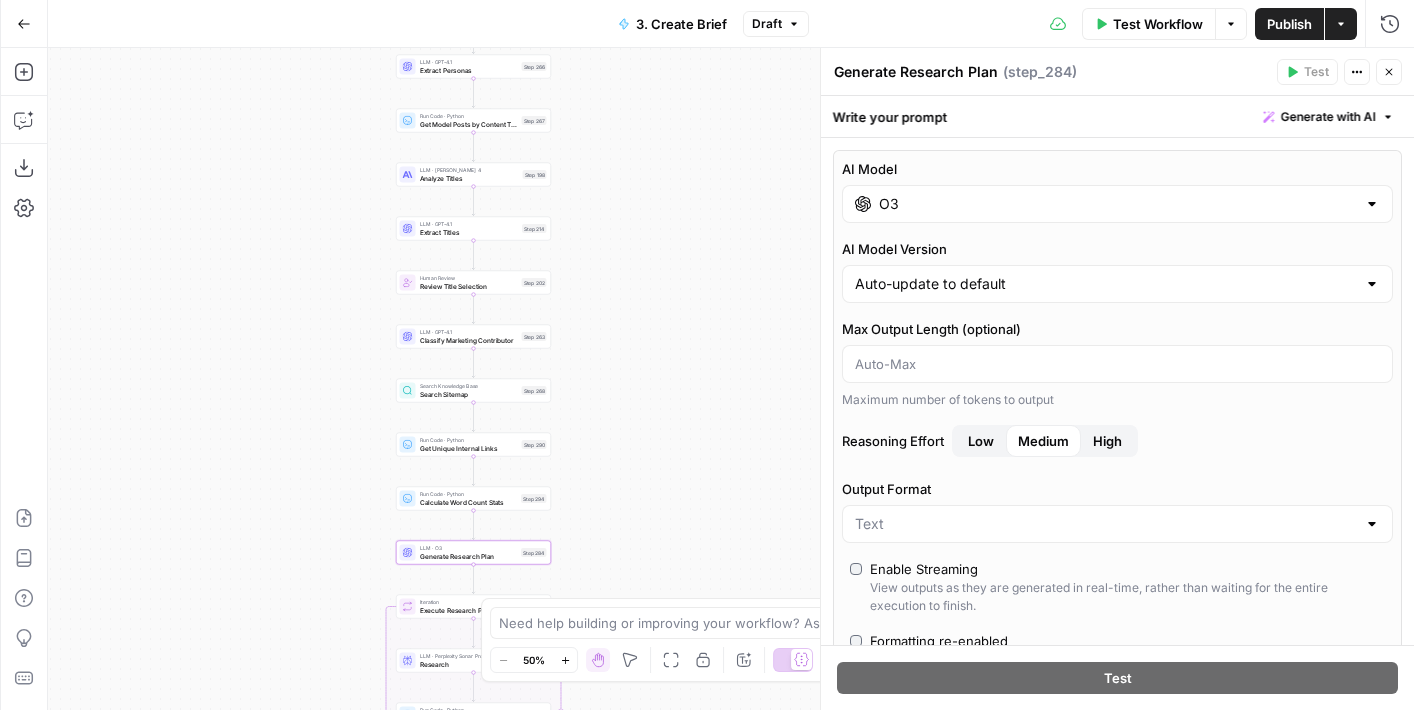 drag, startPoint x: 290, startPoint y: 515, endPoint x: 196, endPoint y: 246, distance: 284.95087 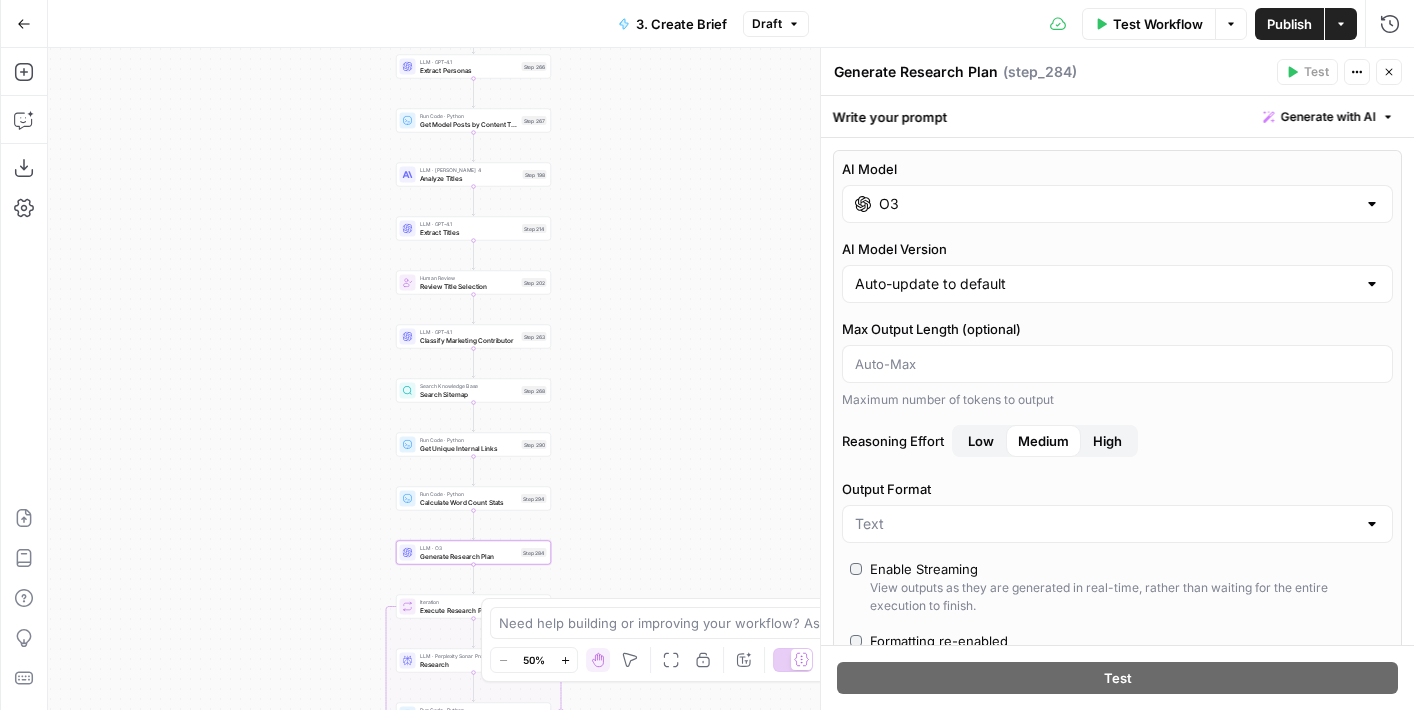 click on "true false Workflow Set Inputs Inputs Run Code · JavaScript Structure Competitor Keywords Step 212 Run Code · Python Format Keywords Step 304 Condition Condition Step 306 LLM · GPT-4.1 Extract Keywords Step 292 LLM · GPT-4.1 Extract Keywords Step 305 Get Knowledge Base File Get Persona Files Step 264 Run Code · Python Get Persona Guide Step 265 LLM · GPT-4.1 Extract Personas Step 266 Run Code · Python Get Model Posts by Content Type Step 267 LLM · Claude Sonnet 4 Analyze Titles Step 198 LLM · GPT-4.1 Extract Titles Step 214 Human Review Review Title Selection Step 202 LLM · GPT-4.1 Classify Marketing Contributor Step 263 Search Knowledge Base Search Sitemap Step 268 Run Code · Python Get Unique Internal Links Step 290 Run Code · Python Calculate Word Count Stats Step 294 LLM · O3 Generate Research Plan Step 284 Loop Iteration Execute Research Plan Step 285 LLM · Perplexity Sonar Pro Research Step 286 Run Code · Python Combine Citations Step 296 Format JSON Format JSON Step 297 Complete Step 273" at bounding box center [731, 379] 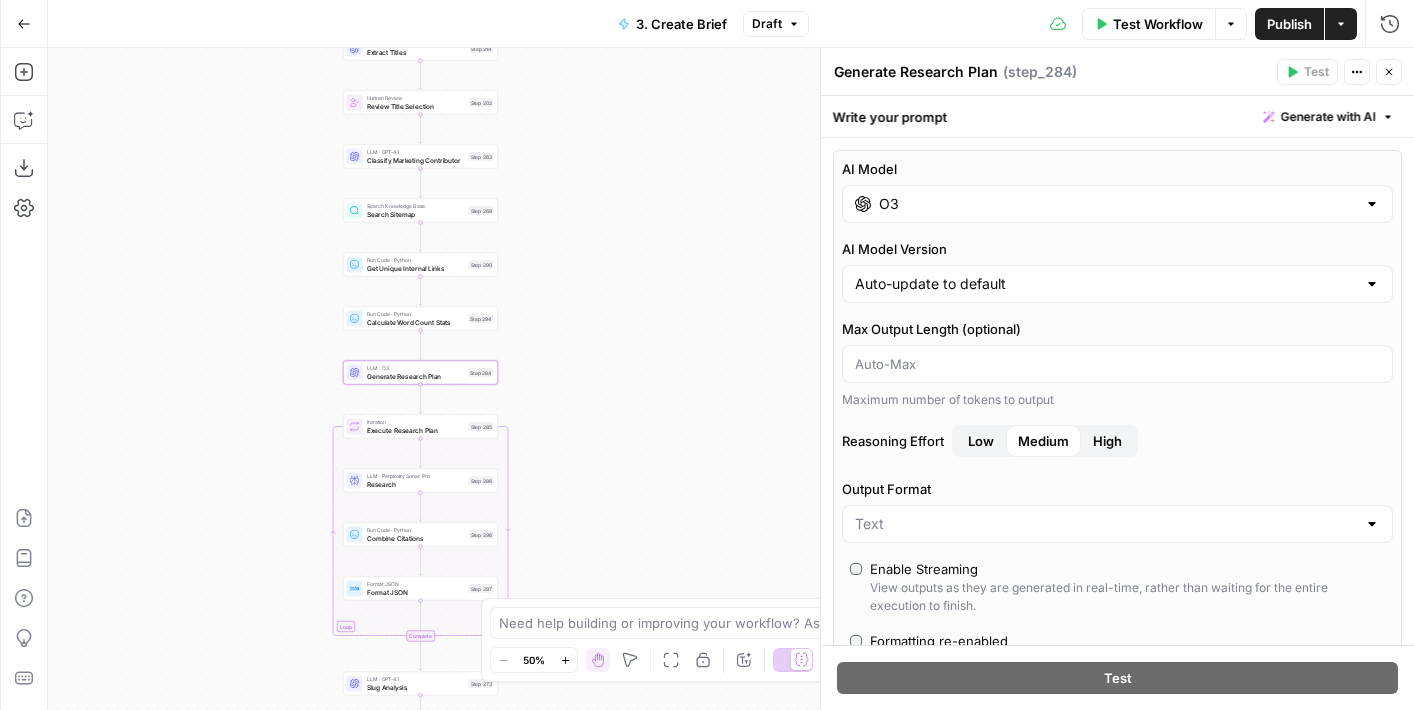 click on "true false Workflow Set Inputs Inputs Run Code · JavaScript Structure Competitor Keywords Step 212 Run Code · Python Format Keywords Step 304 Condition Condition Step 306 LLM · GPT-4.1 Extract Keywords Step 292 LLM · GPT-4.1 Extract Keywords Step 305 Get Knowledge Base File Get Persona Files Step 264 Run Code · Python Get Persona Guide Step 265 LLM · GPT-4.1 Extract Personas Step 266 Run Code · Python Get Model Posts by Content Type Step 267 LLM · Claude Sonnet 4 Analyze Titles Step 198 LLM · GPT-4.1 Extract Titles Step 214 Human Review Review Title Selection Step 202 LLM · GPT-4.1 Classify Marketing Contributor Step 263 Search Knowledge Base Search Sitemap Step 268 Run Code · Python Get Unique Internal Links Step 290 Run Code · Python Calculate Word Count Stats Step 294 LLM · O3 Generate Research Plan Step 284 Loop Iteration Execute Research Plan Step 285 LLM · Perplexity Sonar Pro Research Step 286 Run Code · Python Combine Citations Step 296 Format JSON Format JSON Step 297 Complete Step 273" at bounding box center (731, 379) 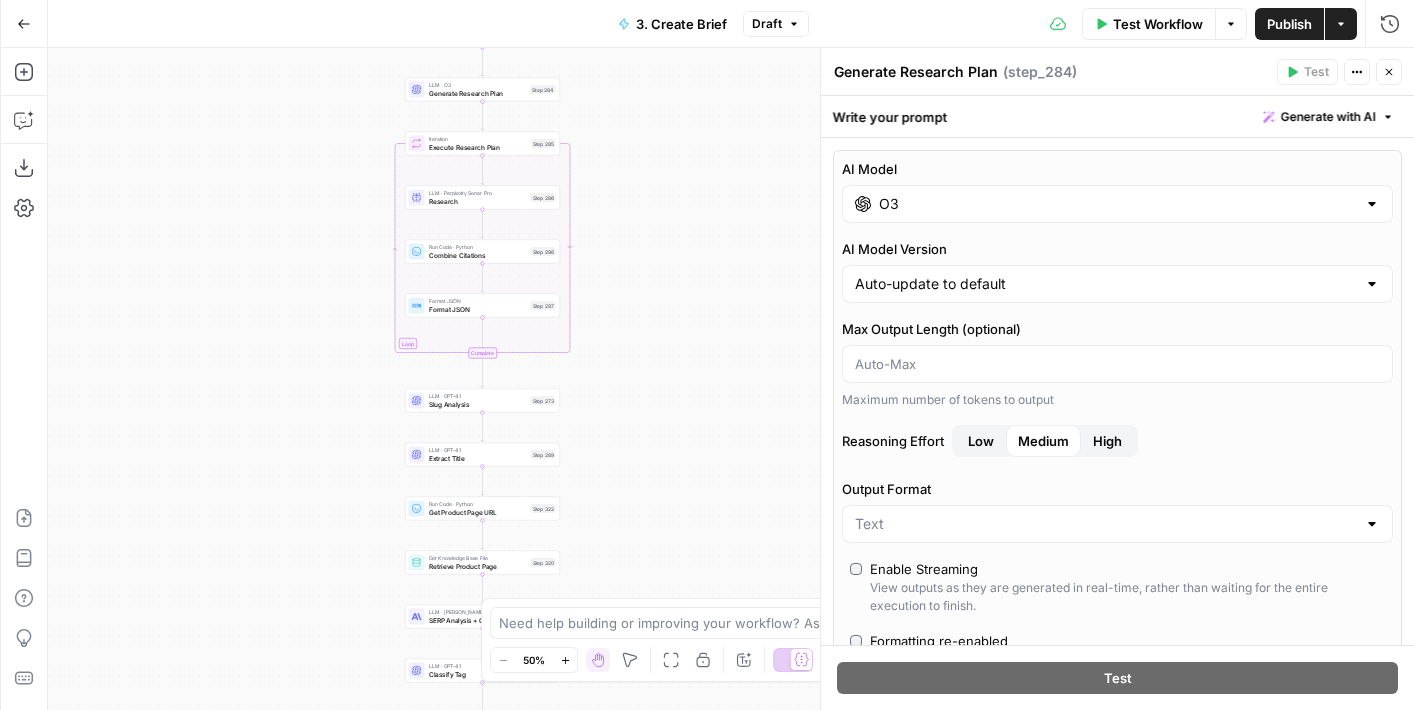 drag, startPoint x: 147, startPoint y: 368, endPoint x: 209, endPoint y: 85, distance: 289.7119 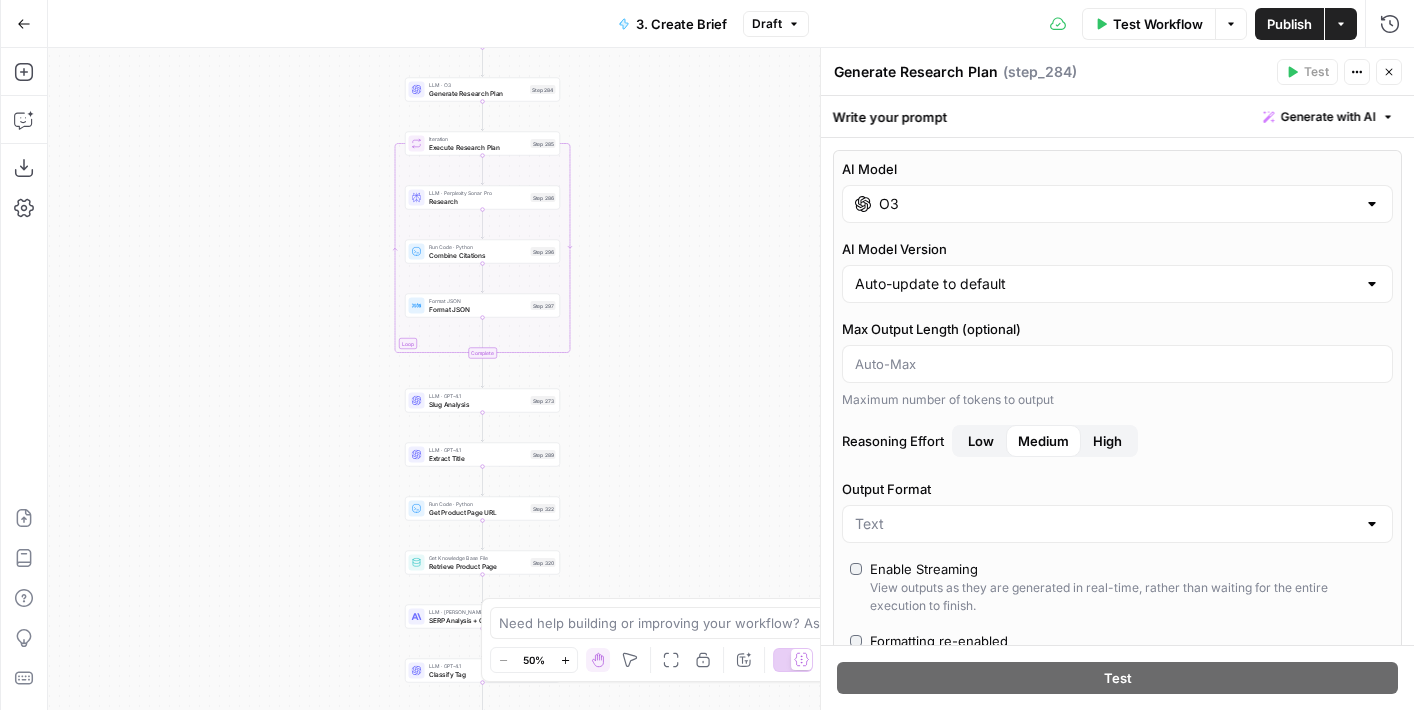 click on "true false Workflow Set Inputs Inputs Run Code · JavaScript Structure Competitor Keywords Step 212 Run Code · Python Format Keywords Step 304 Condition Condition Step 306 LLM · GPT-4.1 Extract Keywords Step 292 LLM · GPT-4.1 Extract Keywords Step 305 Get Knowledge Base File Get Persona Files Step 264 Run Code · Python Get Persona Guide Step 265 LLM · GPT-4.1 Extract Personas Step 266 Run Code · Python Get Model Posts by Content Type Step 267 LLM · Claude Sonnet 4 Analyze Titles Step 198 LLM · GPT-4.1 Extract Titles Step 214 Human Review Review Title Selection Step 202 LLM · GPT-4.1 Classify Marketing Contributor Step 263 Search Knowledge Base Search Sitemap Step 268 Run Code · Python Get Unique Internal Links Step 290 Run Code · Python Calculate Word Count Stats Step 294 LLM · O3 Generate Research Plan Step 284 Loop Iteration Execute Research Plan Step 285 LLM · Perplexity Sonar Pro Research Step 286 Run Code · Python Combine Citations Step 296 Format JSON Format JSON Step 297 Complete Step 273" at bounding box center [731, 379] 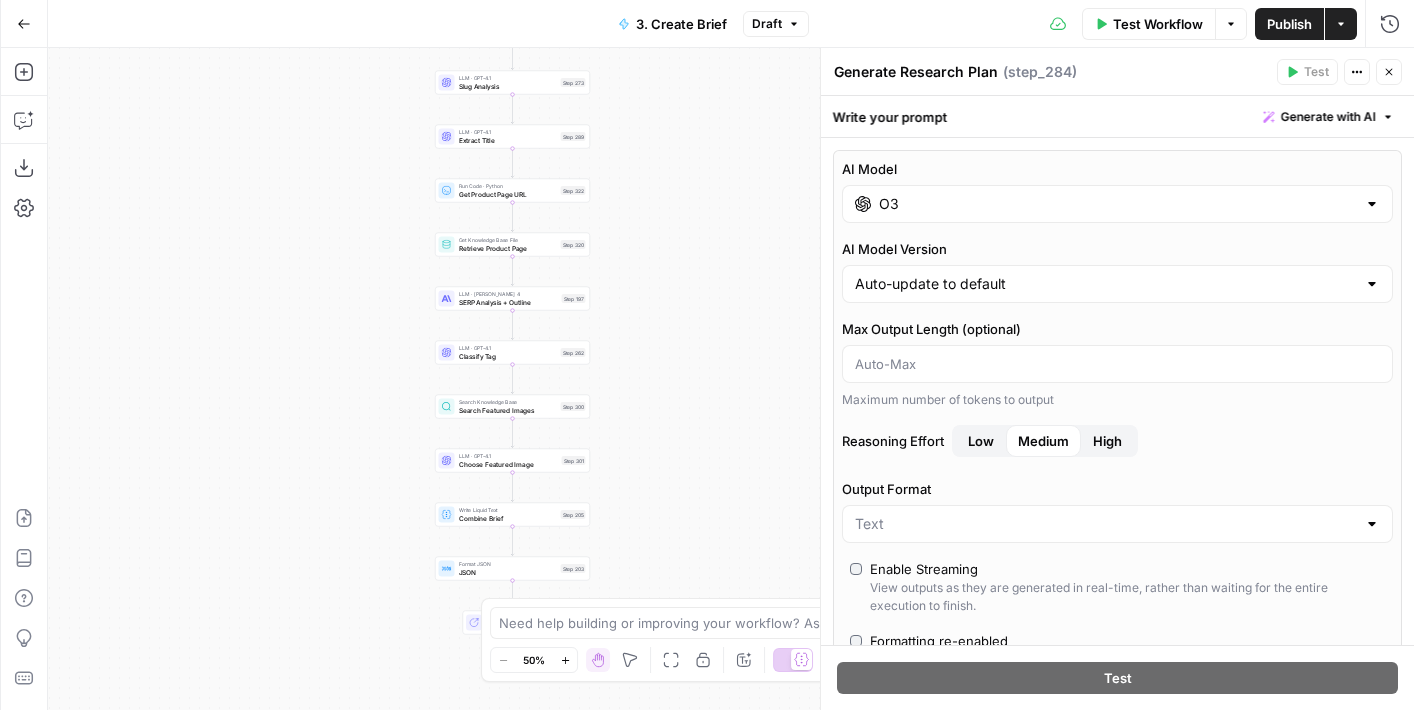 drag, startPoint x: 166, startPoint y: 303, endPoint x: 196, endPoint y: -39, distance: 343.31326 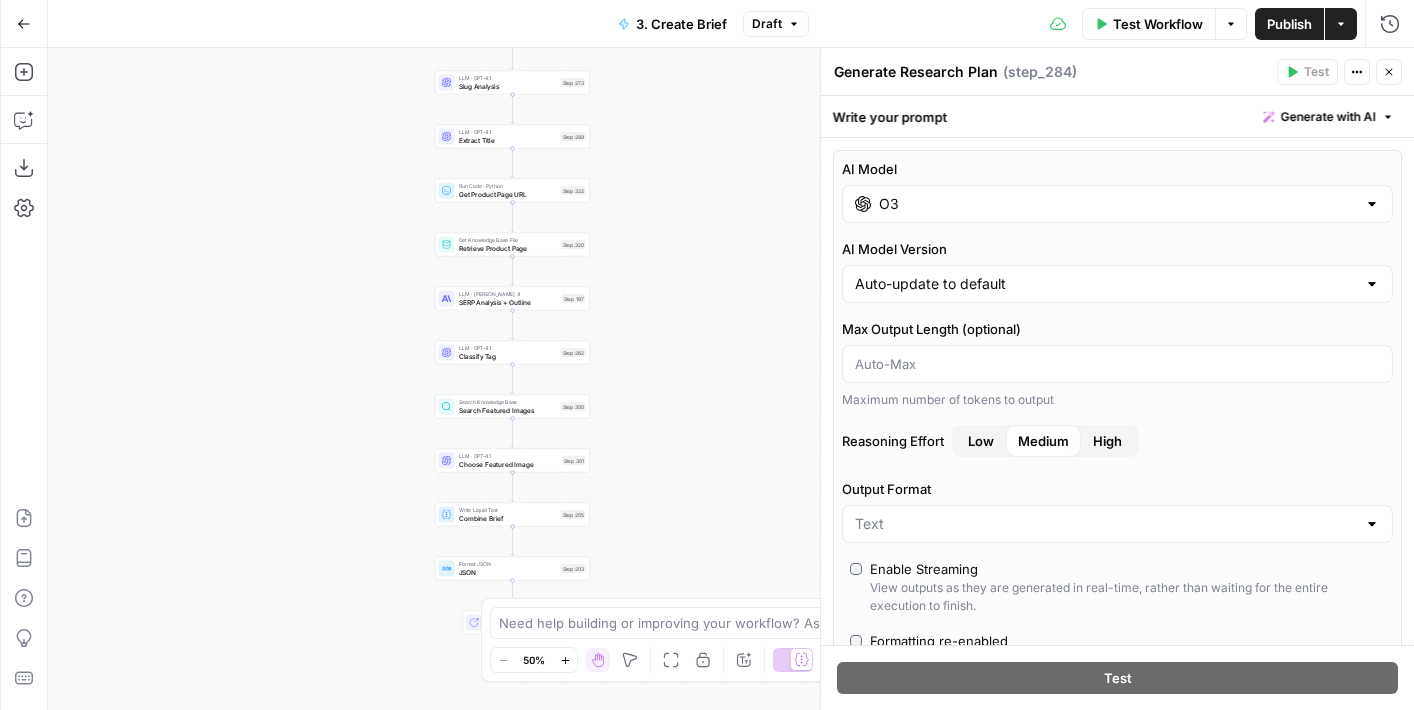 click on "AirOps Builders New Home Browse Your Data Monitoring Flightpath Settings Recent Grids New grid Net New Content Batch New Grid Trending Topics Content Generator Grid Recent Workflows New Workflow 3. Create Brief 1. SERP Research 5. External Linking AirOps Academy What's new?
5
Help + Support Go Back 3. Create Brief Draft Test Workflow Options Publish Actions Run History Add Steps Copilot Download as JSON Settings Import JSON AirOps Academy Help Give Feedback Shortcuts true false Workflow Set Inputs Inputs Run Code · JavaScript Structure Competitor Keywords Step 212 Run Code · Python Format Keywords Step 304 Condition Condition Step 306 LLM · GPT-4.1 Extract Keywords Step 292 LLM · GPT-4.1 Extract Keywords Step 305 Get Knowledge Base File Get Persona Files Step 264 Run Code · Python Get Persona Guide Step 265 LLM · GPT-4.1 Extract Personas Step 266 Run Code · Python Get Model Posts by Content Type Step 267 LLM · Claude Sonnet 4 Step 198" at bounding box center (707, 355) 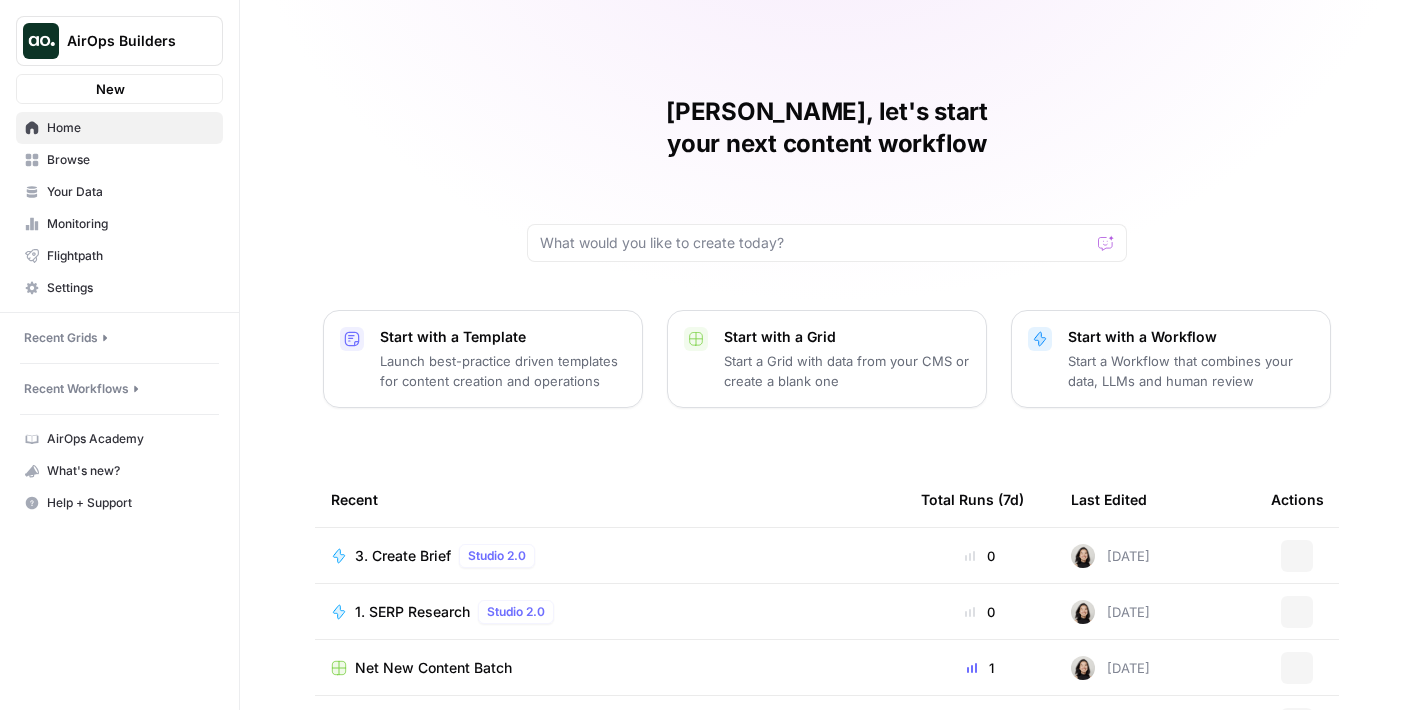 scroll, scrollTop: 0, scrollLeft: 0, axis: both 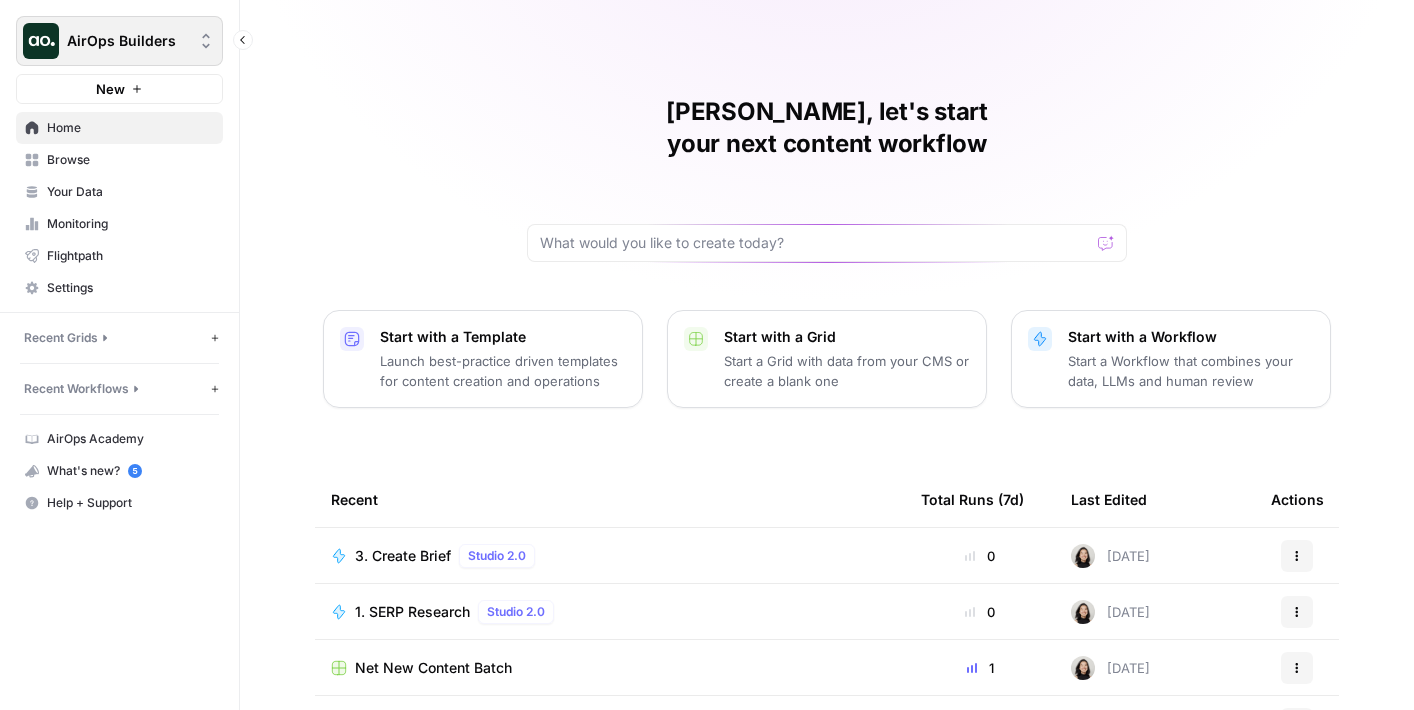 click 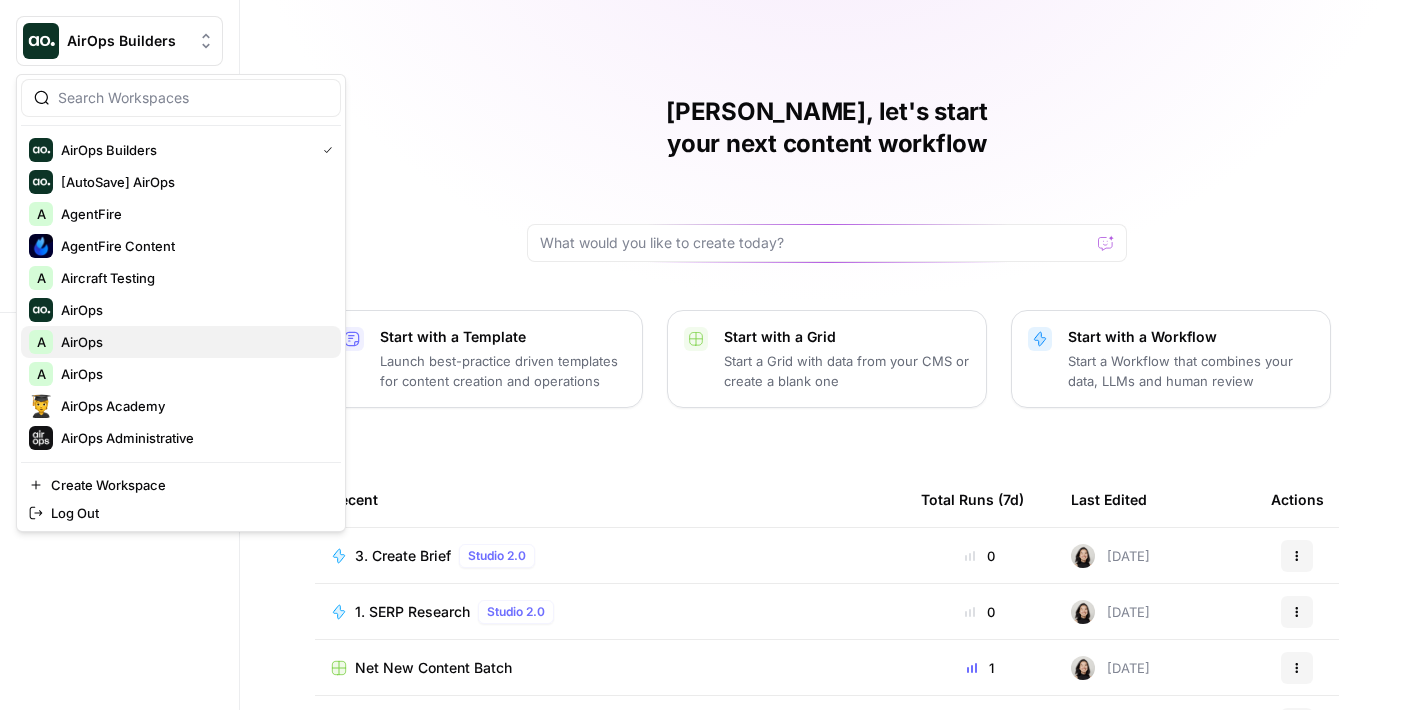 click on "A AirOps" at bounding box center (181, 342) 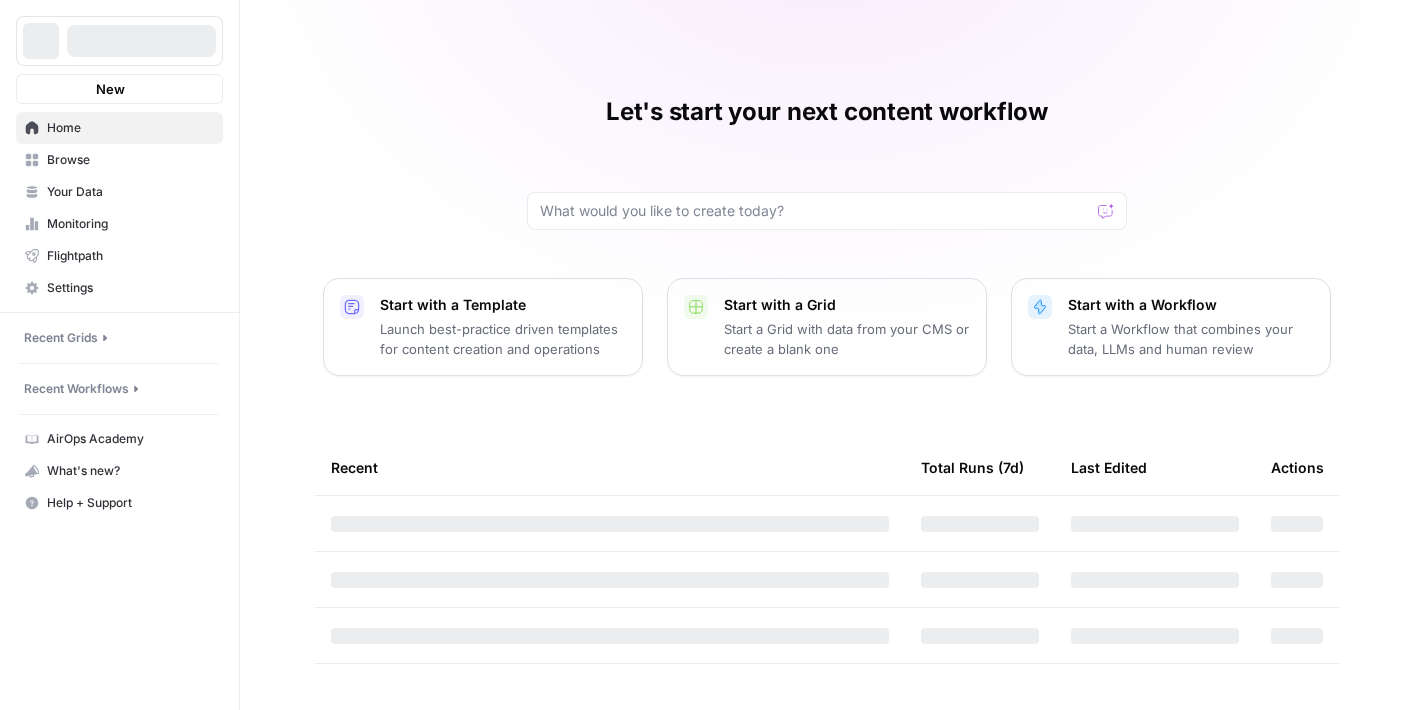 scroll, scrollTop: 0, scrollLeft: 0, axis: both 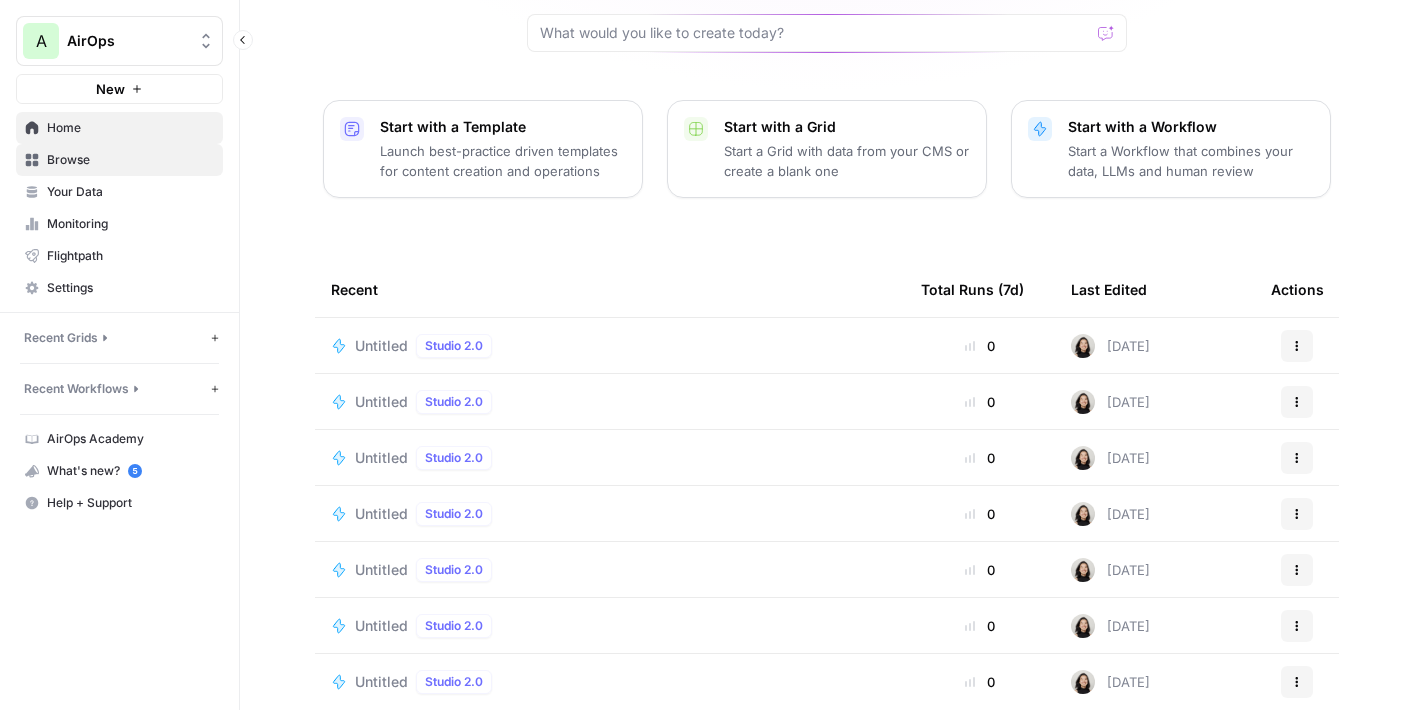 click on "Browse" at bounding box center (130, 160) 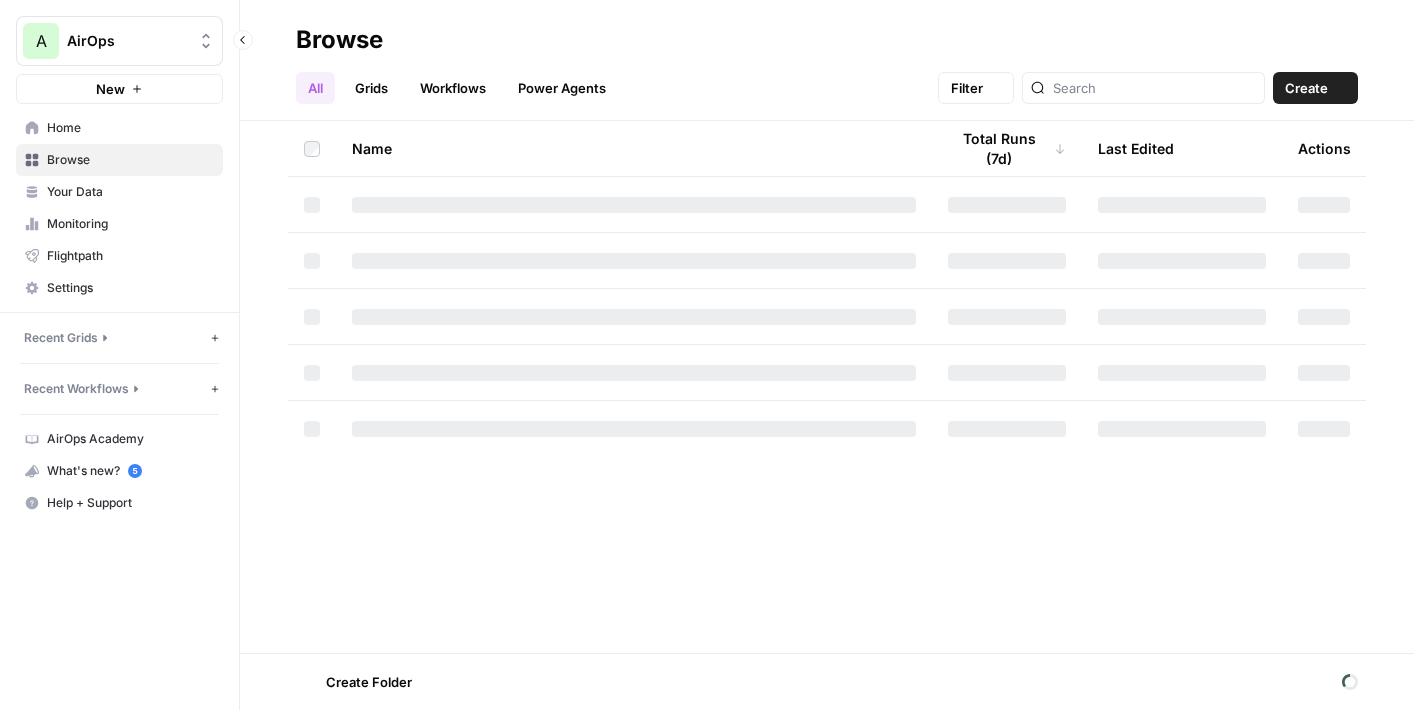scroll, scrollTop: 0, scrollLeft: 0, axis: both 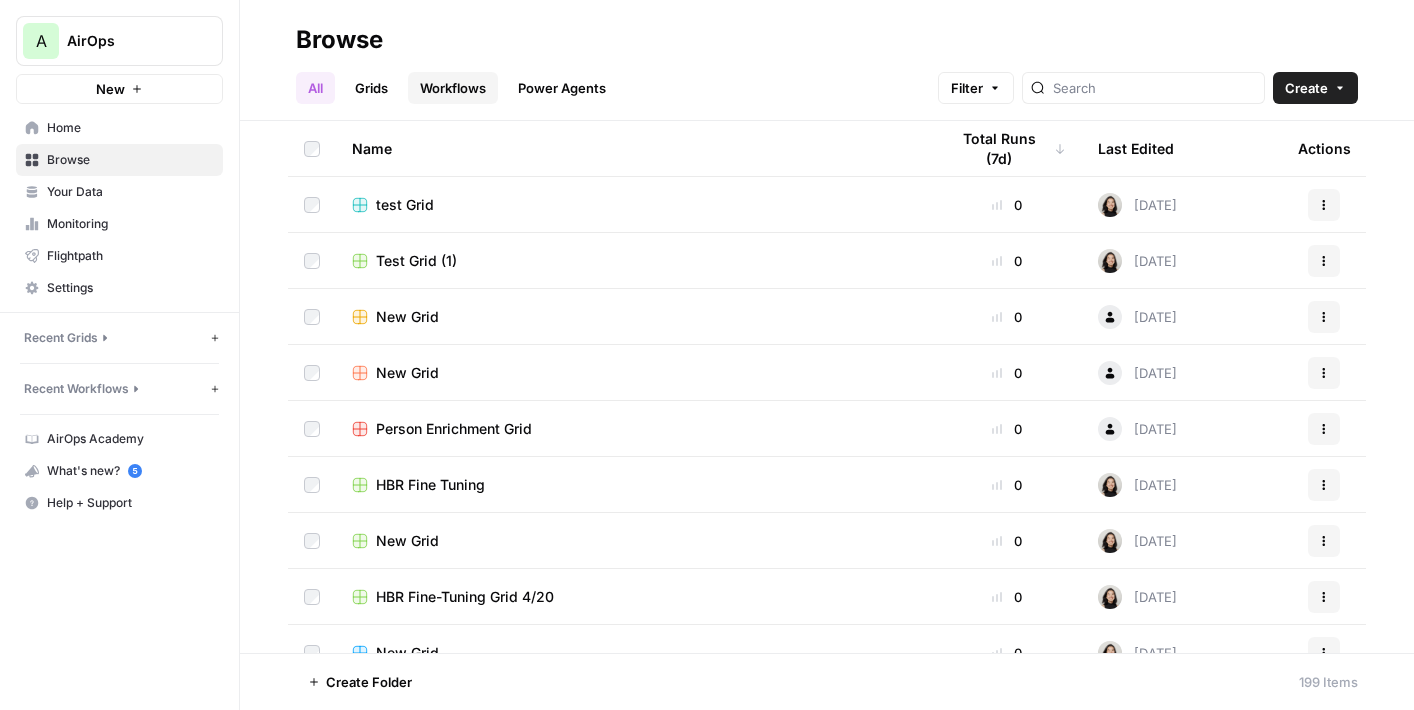 click on "Workflows" at bounding box center [453, 88] 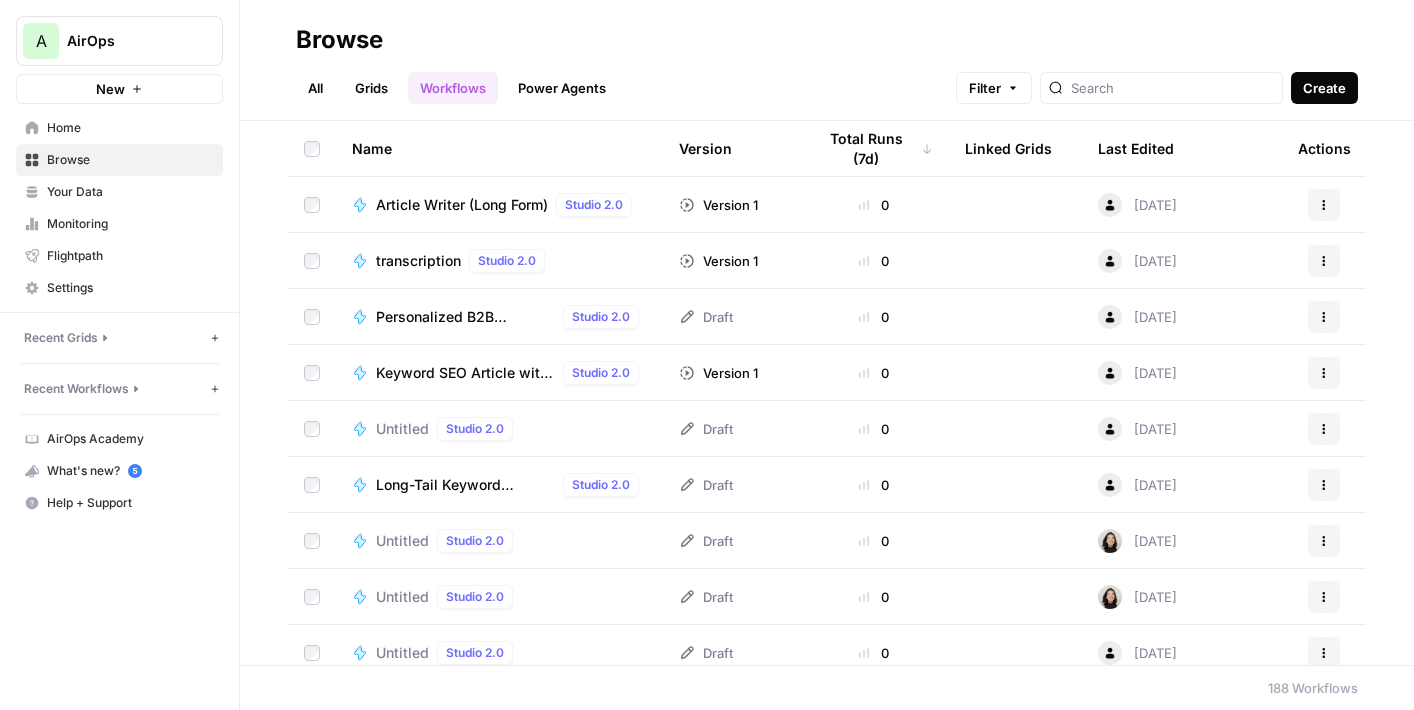 click on "Create" at bounding box center [1324, 88] 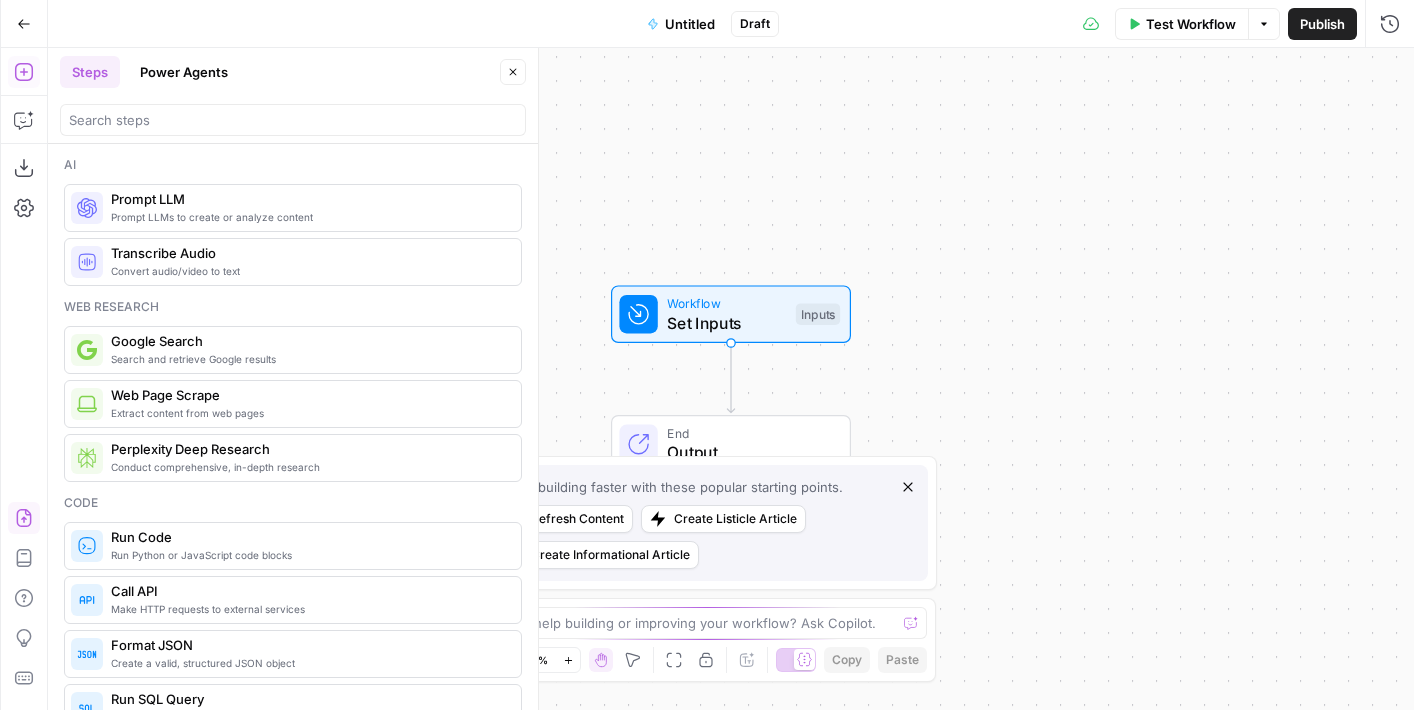 click 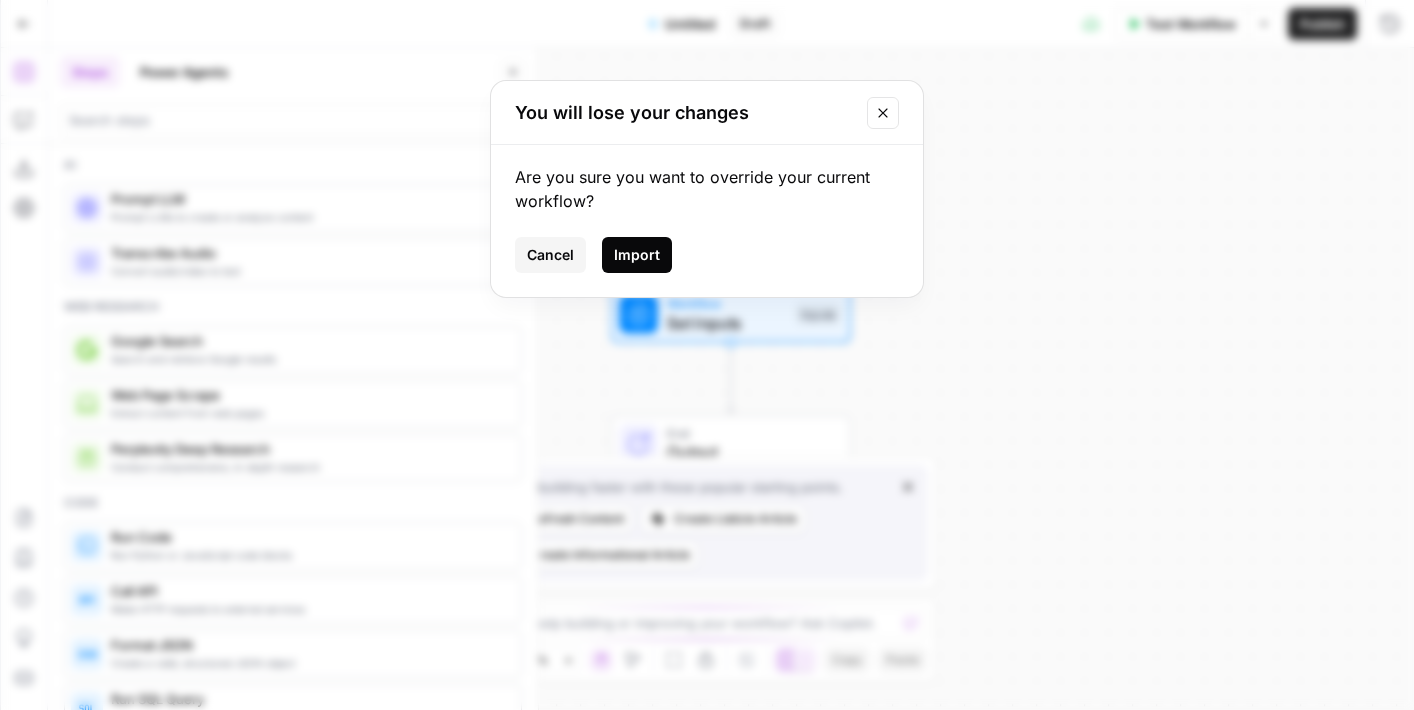 click on "Import" at bounding box center (637, 255) 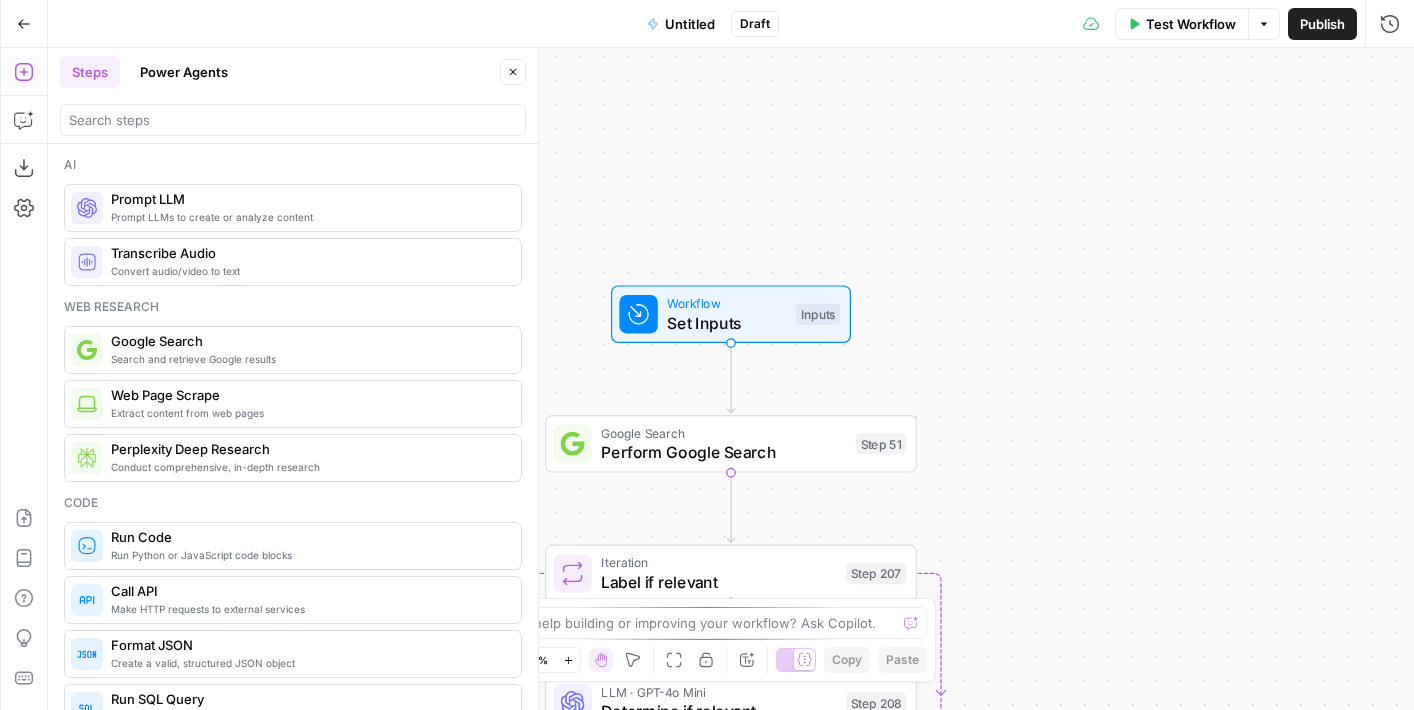drag, startPoint x: 637, startPoint y: 171, endPoint x: 766, endPoint y: 2, distance: 212.60762 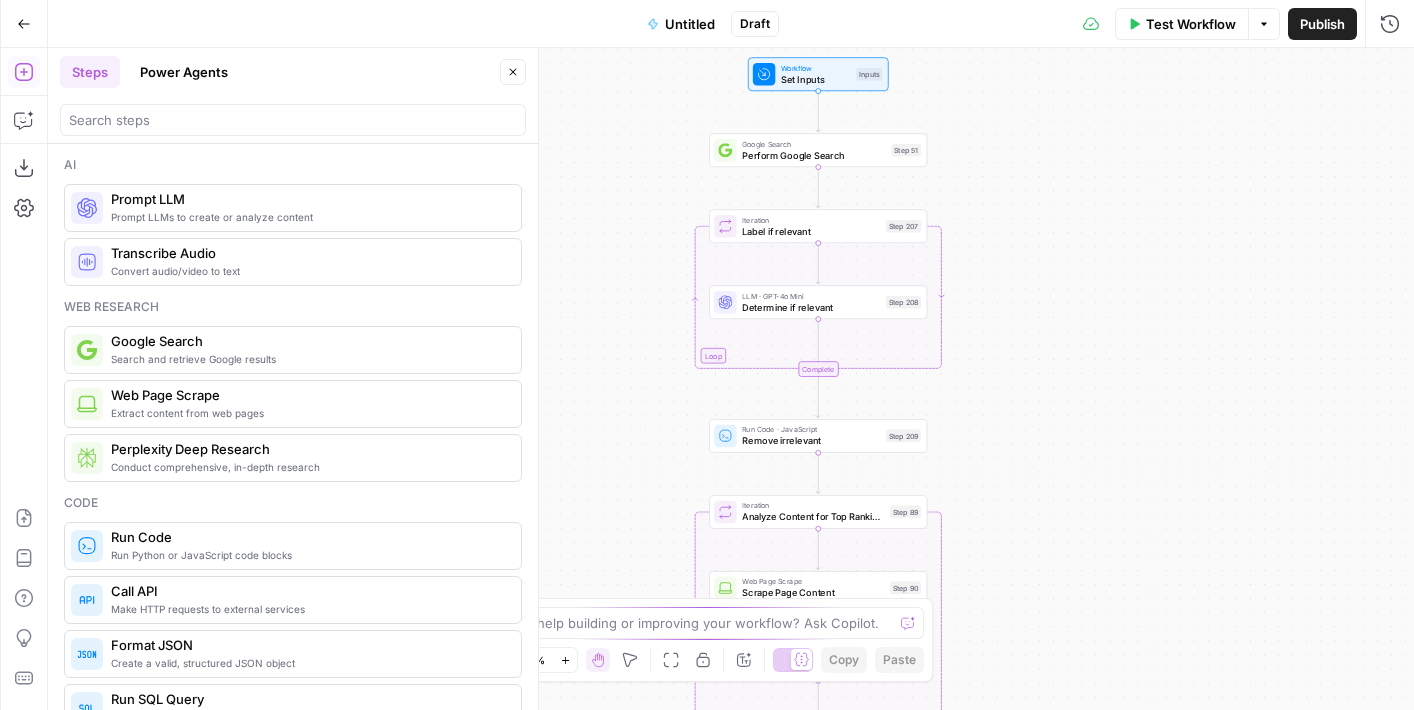 drag, startPoint x: 612, startPoint y: 369, endPoint x: 673, endPoint y: 175, distance: 203.36421 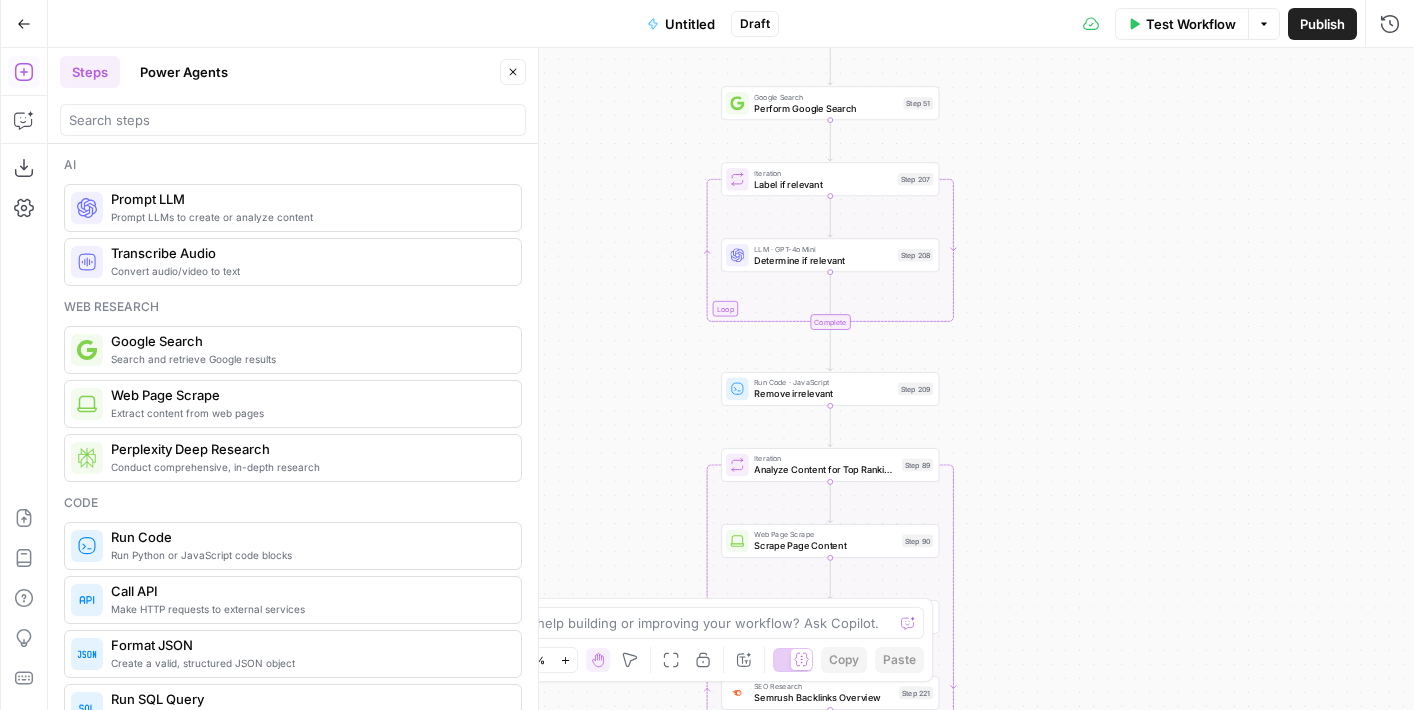 drag, startPoint x: 636, startPoint y: 456, endPoint x: 635, endPoint y: 113, distance: 343.00146 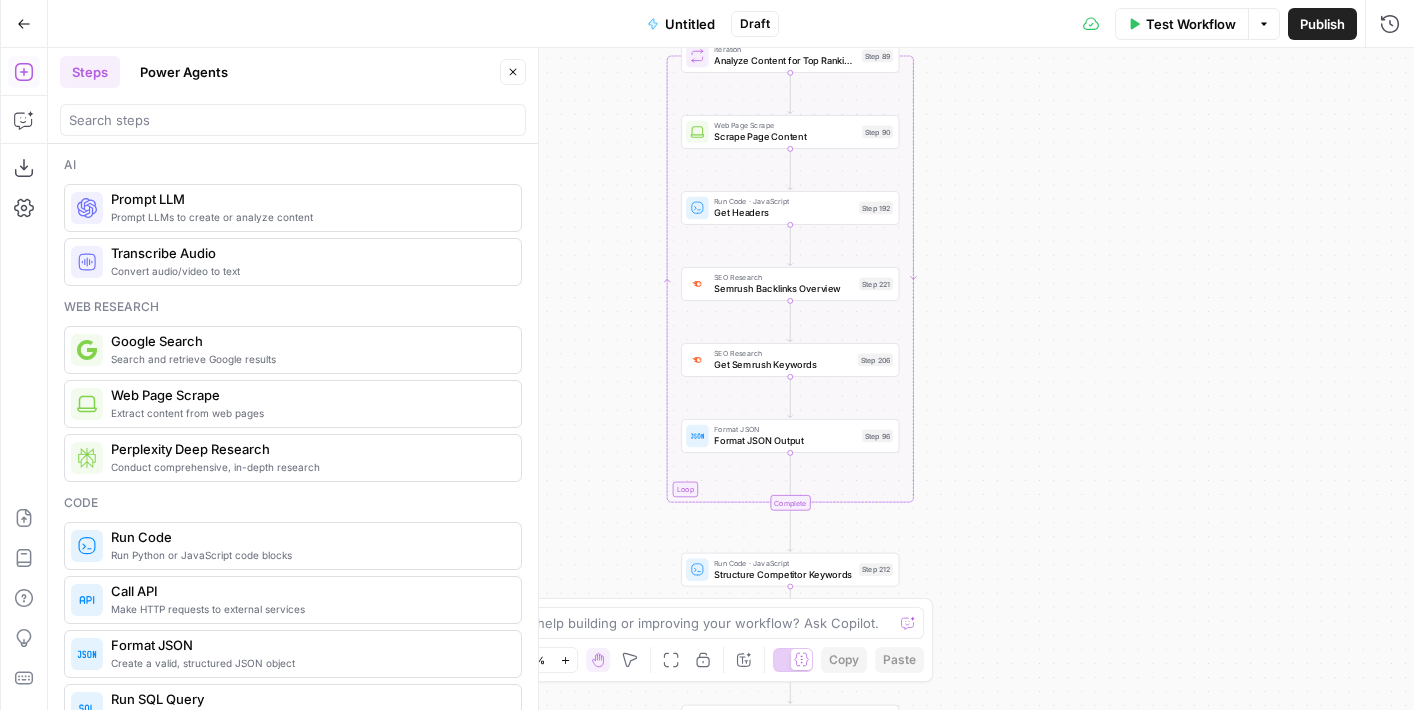 drag, startPoint x: 655, startPoint y: 428, endPoint x: 554, endPoint y: 252, distance: 202.92117 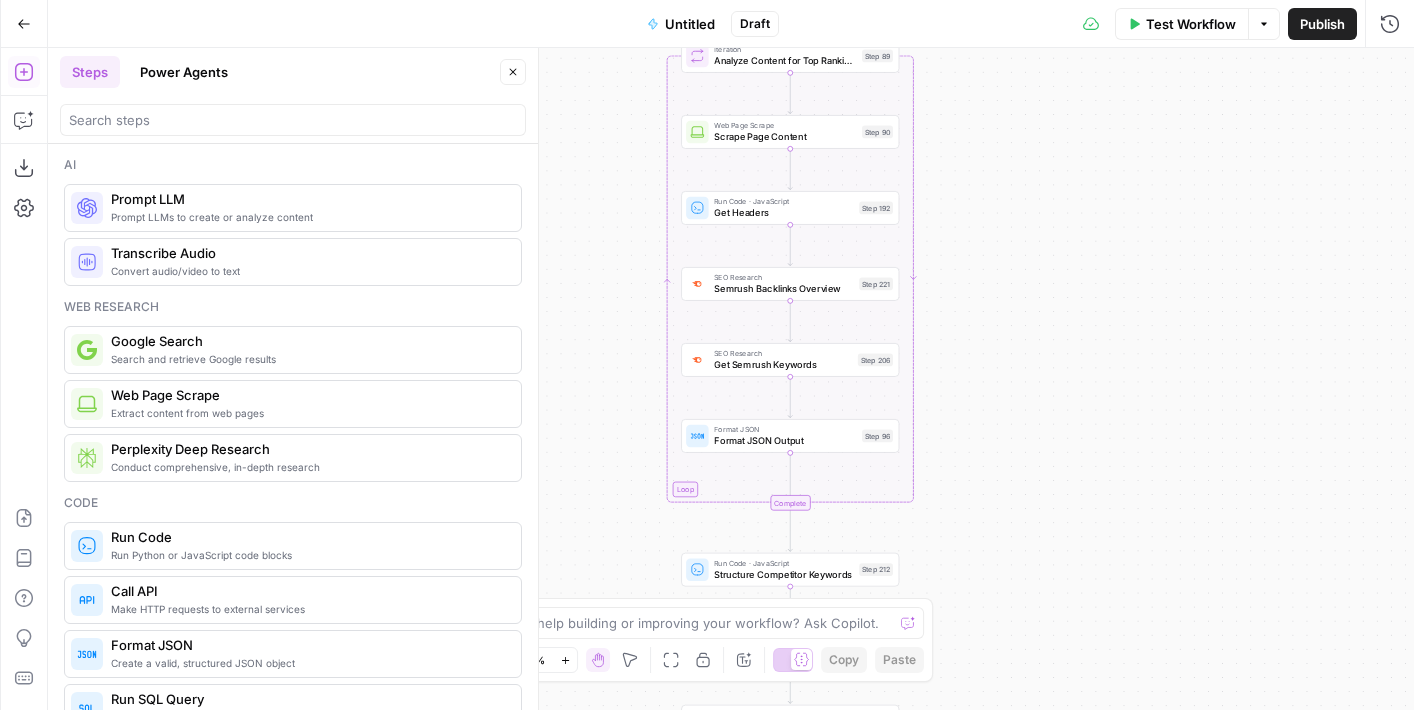 click on "Workflow Set Inputs Inputs Google Search Perform Google Search Step 51 Loop Iteration Label if relevant Step 207 LLM · GPT-4o Mini Determine if relevant Step 208 Complete Run Code · JavaScript Remove irrelevant Step 209 Loop Iteration Analyze Content for Top Ranking Pages Step 89 Web Page Scrape Scrape Page Content Step 90 Run Code · JavaScript Get Headers Step 192 SEO Research Semrush Backlinks Overview Step 221 SEO Research Get Semrush Keywords Step 206 Format JSON Format JSON Output Step 96 Complete Run Code · JavaScript Structure Competitor Keywords Step 212 LLM · O4 Mini Analyze Titles Step 198 LLM · GPT-4o Extract Titles Step 214 Human Review Review Title Selection Step 202 LLM · Gemini 2.5 Pro Perplexity Research Step 218 Search Knowledge Base Search Sitemap for Internal Links Step 222 LLM · O1 Analysis + Outline Step 197 LLM · GPT-4.1 Extract Brief Step 204 LLM · [PERSON_NAME] 3.7 Sonnet Develop outline Step 219 LLM · GPT-4.1 Extract only outline Step 220 Write Liquid Text Combine Brief Step 205" at bounding box center [731, 379] 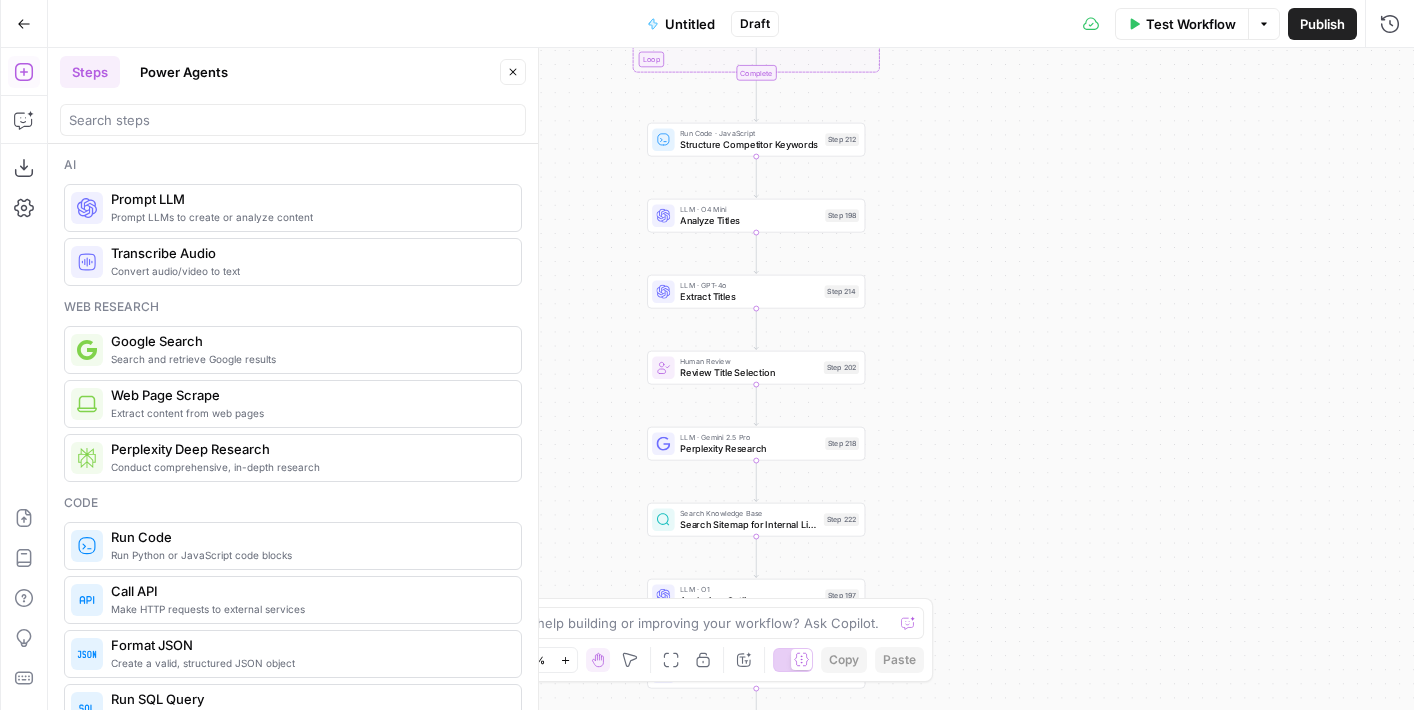 drag, startPoint x: 601, startPoint y: 539, endPoint x: 631, endPoint y: 209, distance: 331.36084 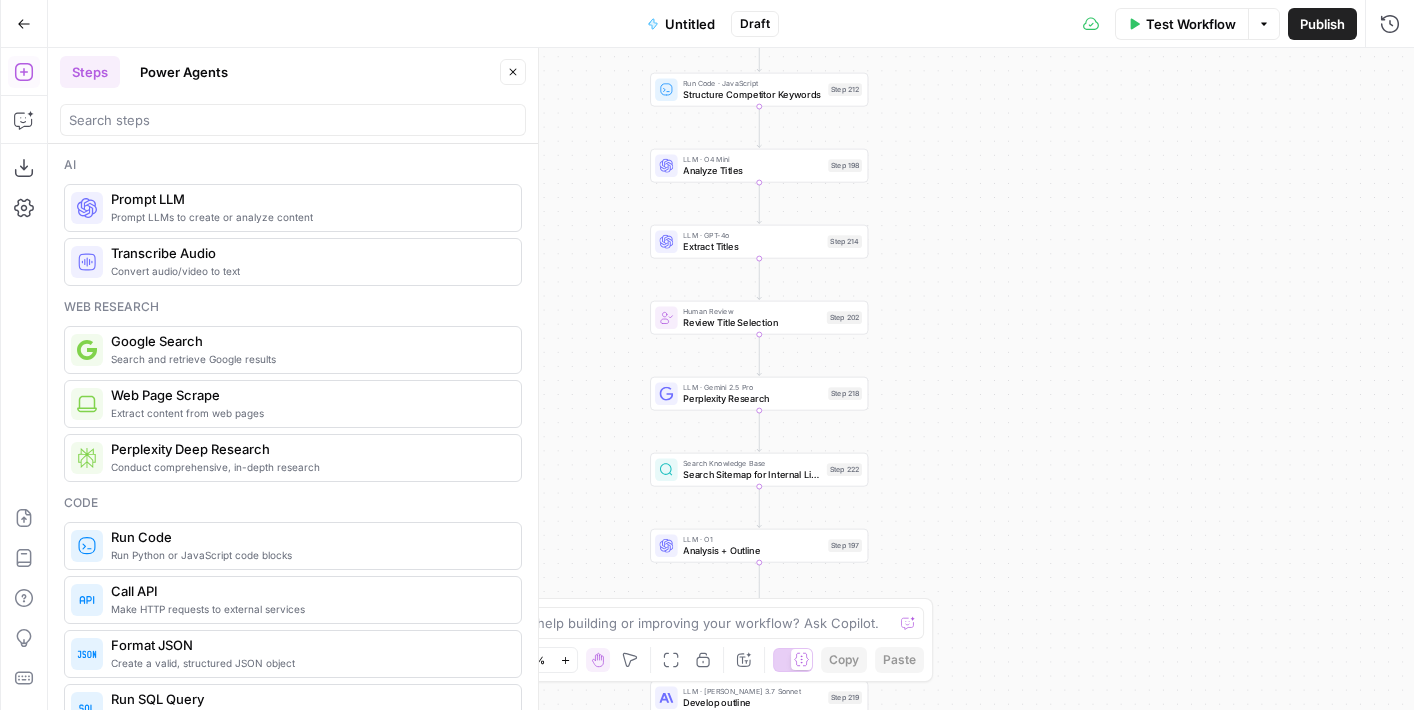 drag, startPoint x: 631, startPoint y: 490, endPoint x: 630, endPoint y: 181, distance: 309.00162 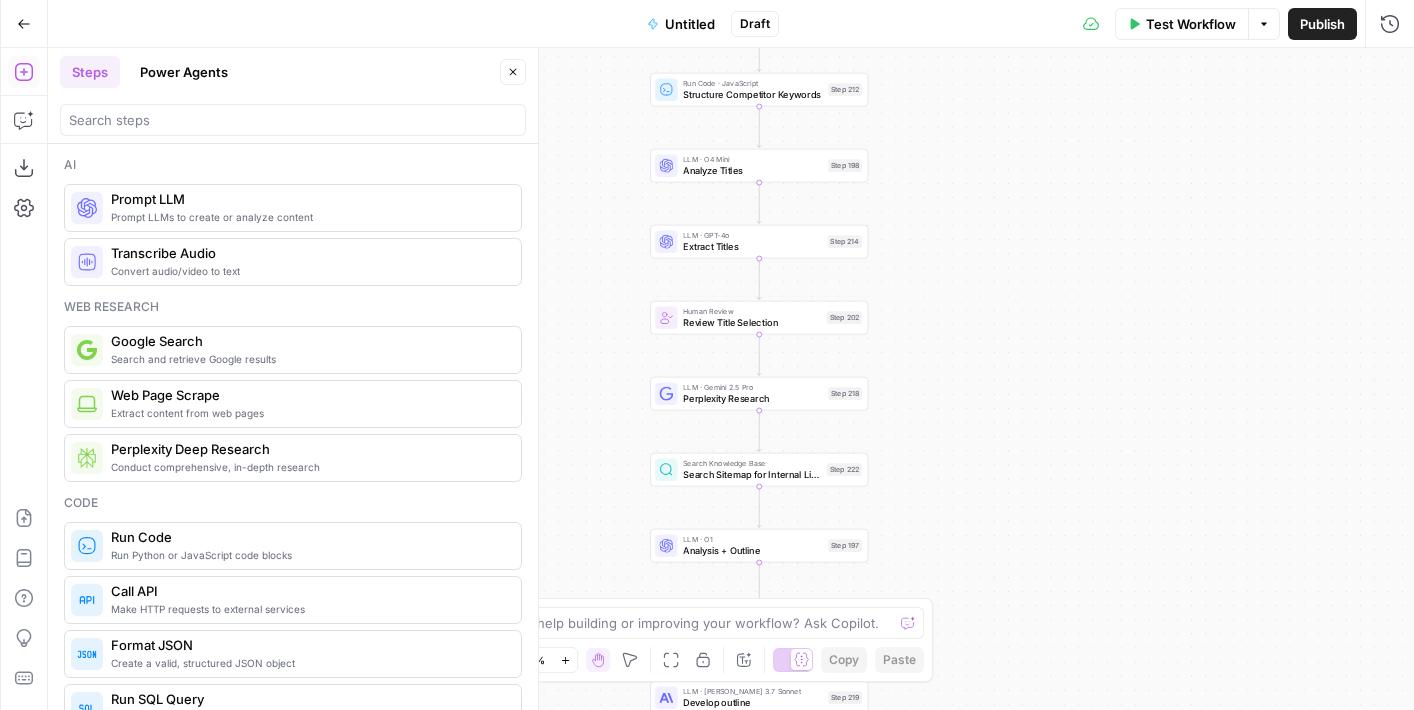 click on "Workflow Set Inputs Inputs Google Search Perform Google Search Step 51 Loop Iteration Label if relevant Step 207 LLM · GPT-4o Mini Determine if relevant Step 208 Complete Run Code · JavaScript Remove irrelevant Step 209 Loop Iteration Analyze Content for Top Ranking Pages Step 89 Web Page Scrape Scrape Page Content Step 90 Run Code · JavaScript Get Headers Step 192 SEO Research Semrush Backlinks Overview Step 221 SEO Research Get Semrush Keywords Step 206 Format JSON Format JSON Output Step 96 Complete Run Code · JavaScript Structure Competitor Keywords Step 212 LLM · O4 Mini Analyze Titles Step 198 LLM · GPT-4o Extract Titles Step 214 Human Review Review Title Selection Step 202 LLM · Gemini 2.5 Pro Perplexity Research Step 218 Search Knowledge Base Search Sitemap for Internal Links Step 222 LLM · O1 Analysis + Outline Step 197 LLM · GPT-4.1 Extract Brief Step 204 LLM · [PERSON_NAME] 3.7 Sonnet Develop outline Step 219 LLM · GPT-4.1 Extract only outline Step 220 Write Liquid Text Combine Brief Step 205" at bounding box center [731, 379] 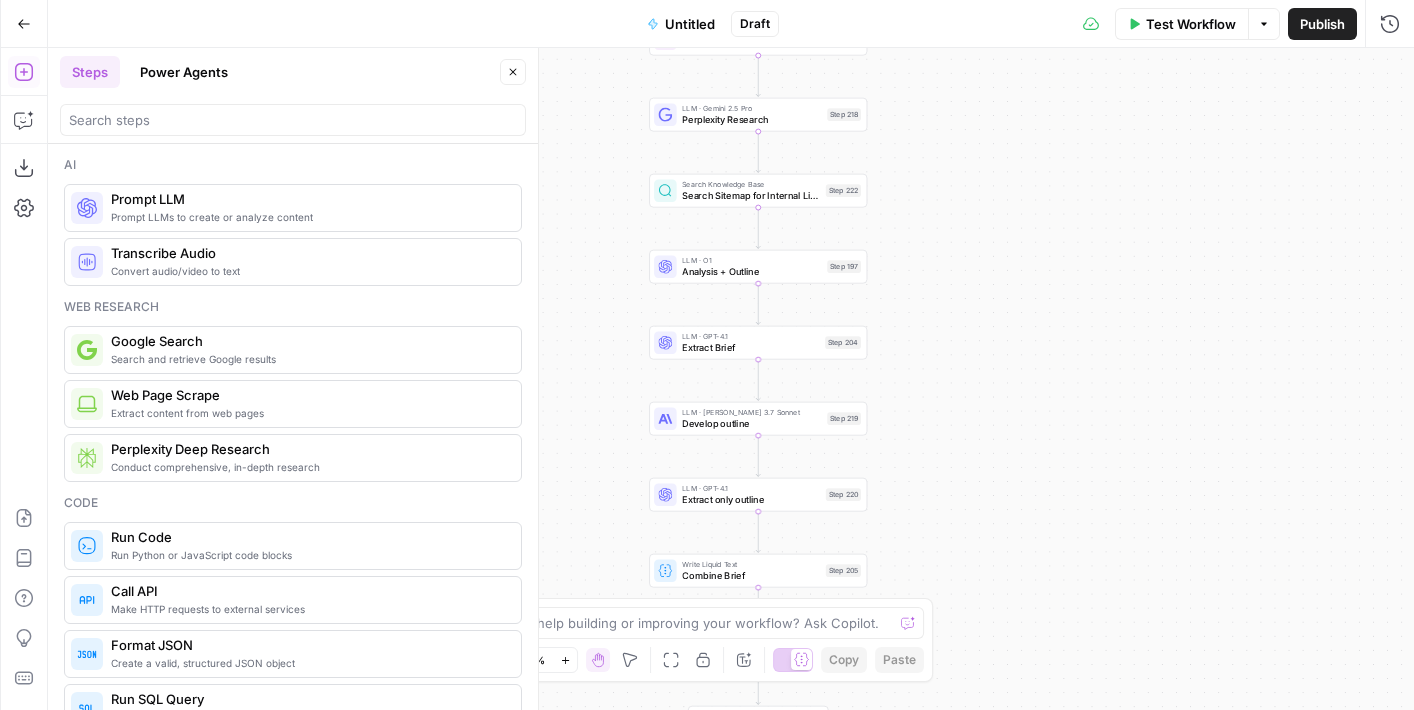 click on "Analysis + Outline" at bounding box center [751, 272] 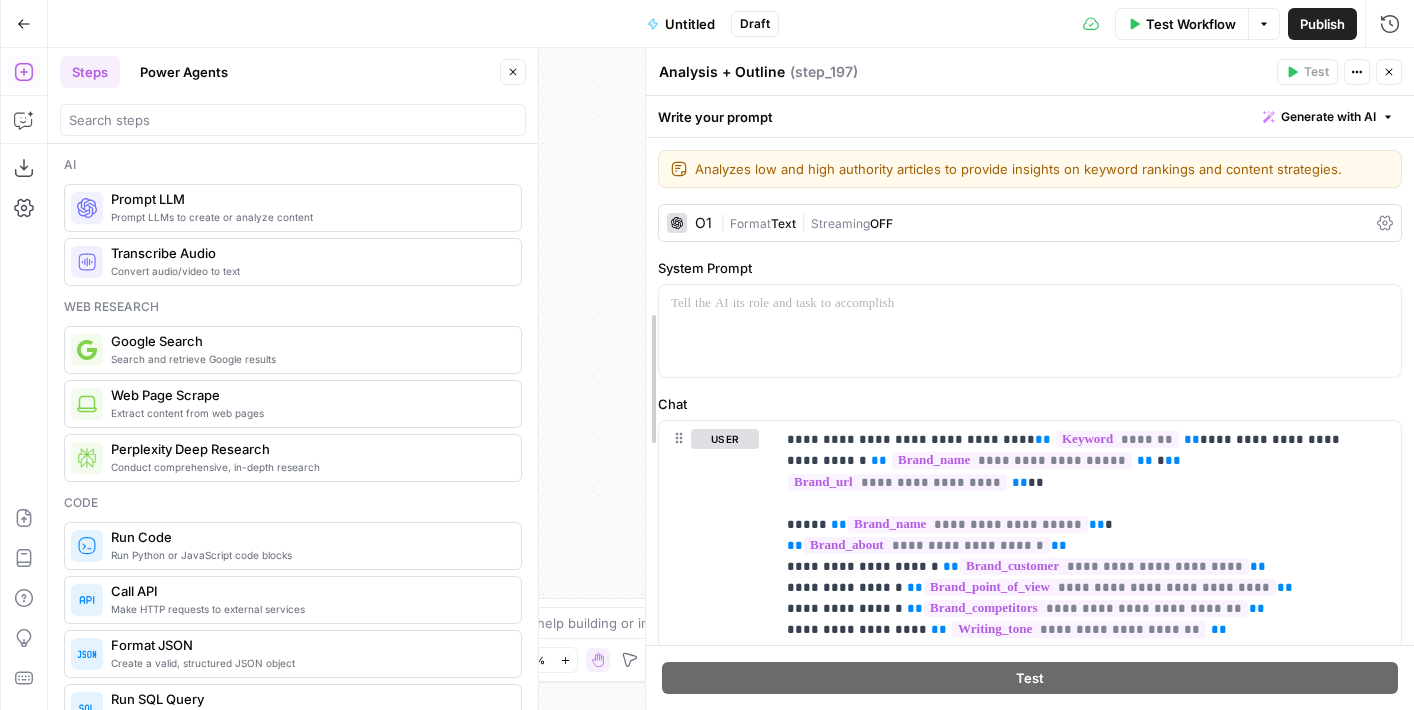 drag, startPoint x: 816, startPoint y: 507, endPoint x: 628, endPoint y: 507, distance: 188 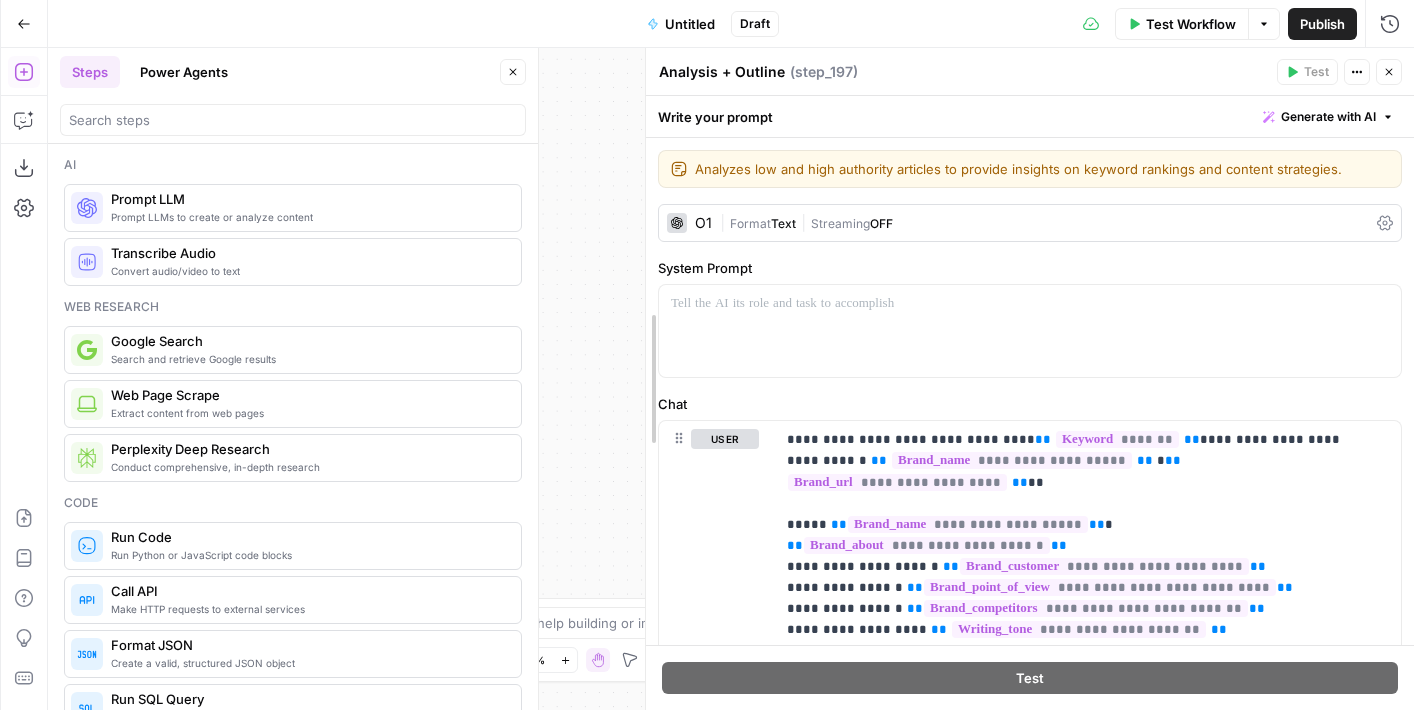 click at bounding box center [646, 379] 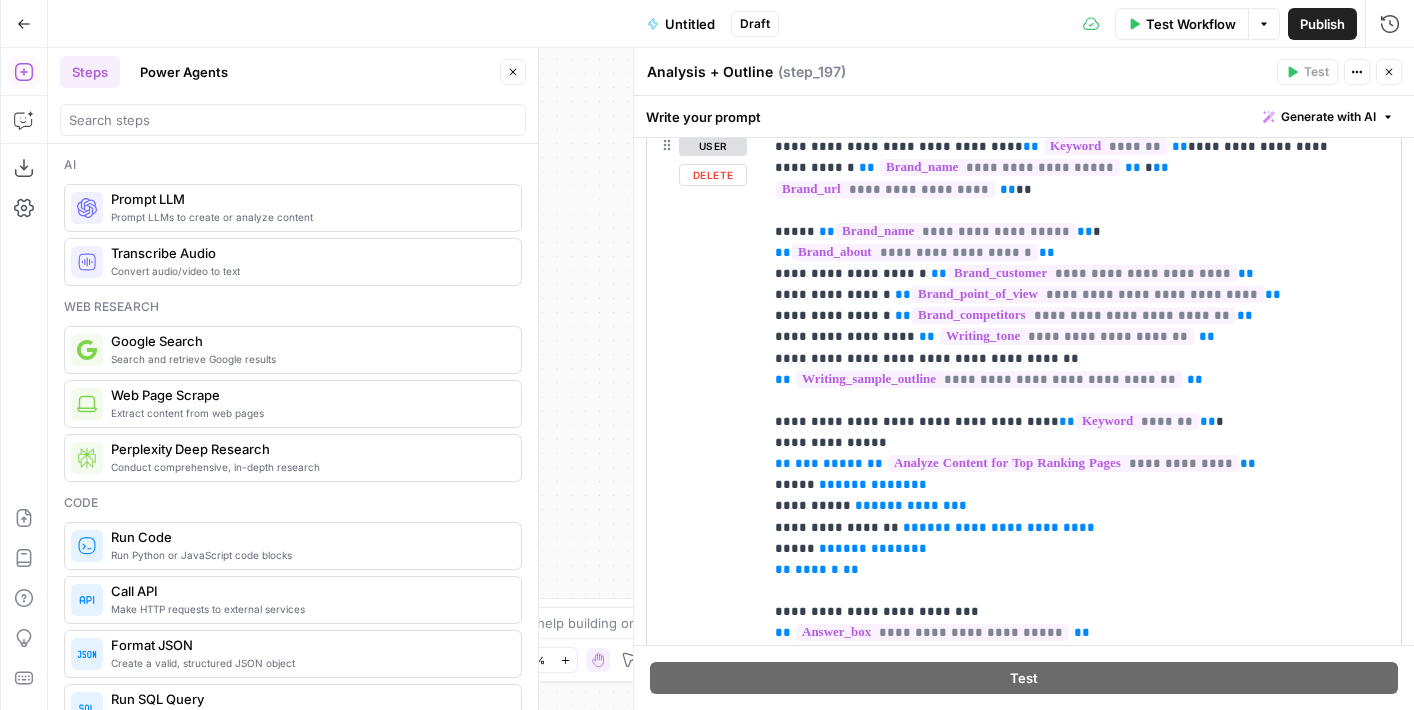 scroll, scrollTop: 445, scrollLeft: 0, axis: vertical 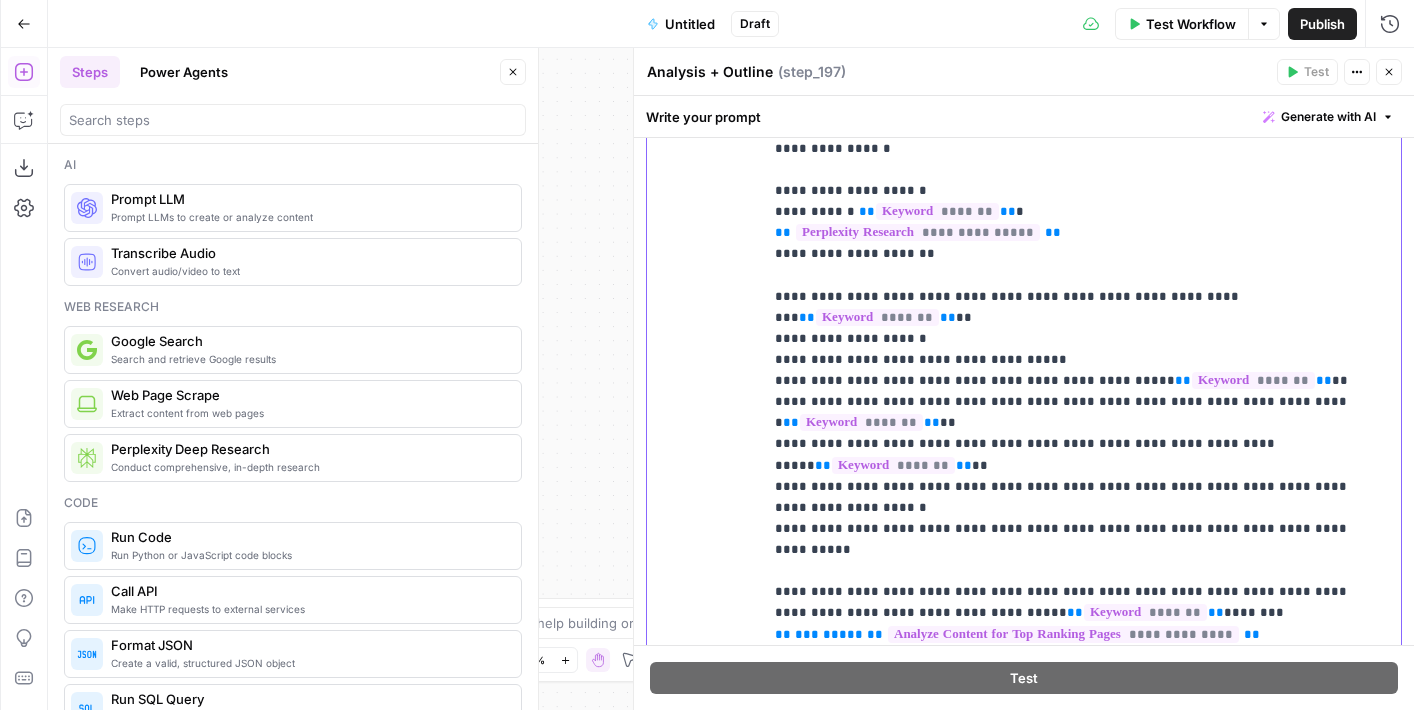 drag, startPoint x: 1315, startPoint y: 464, endPoint x: 747, endPoint y: 291, distance: 593.7617 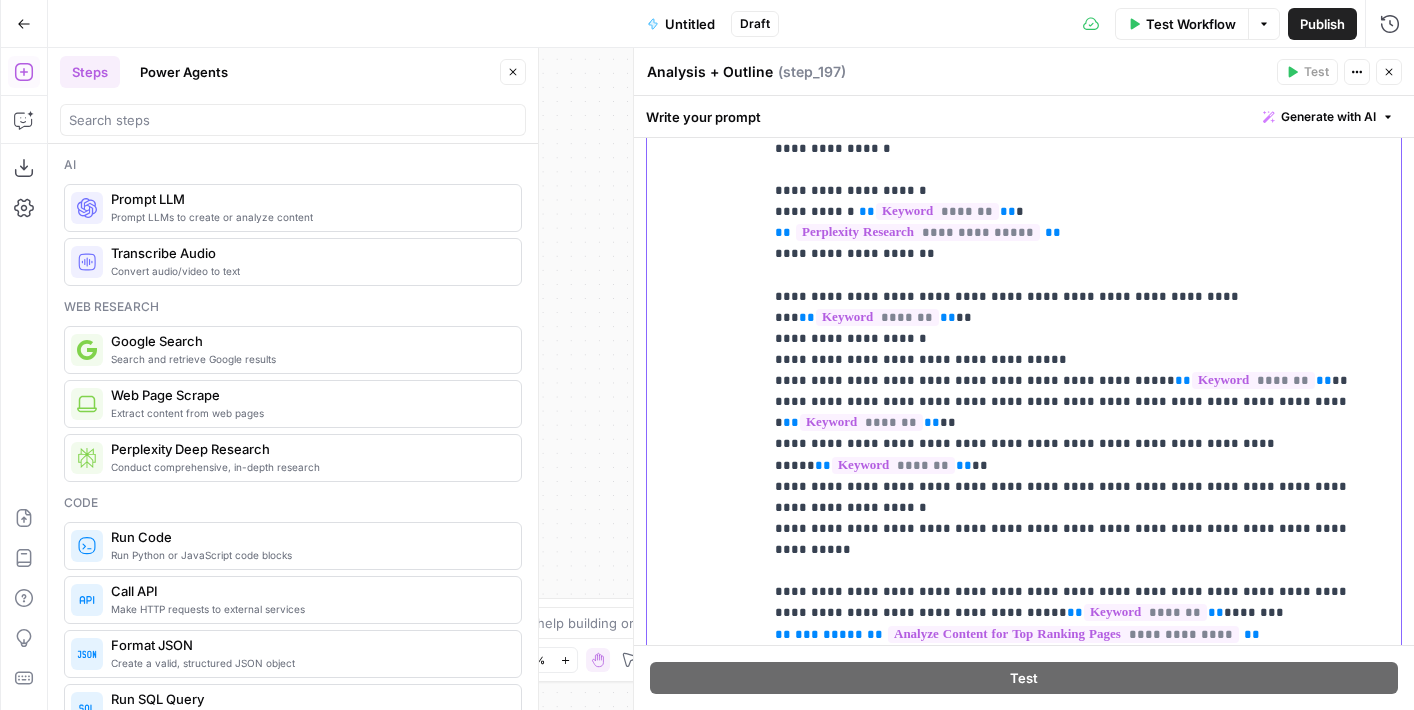 click on "**********" at bounding box center [1024, 421] 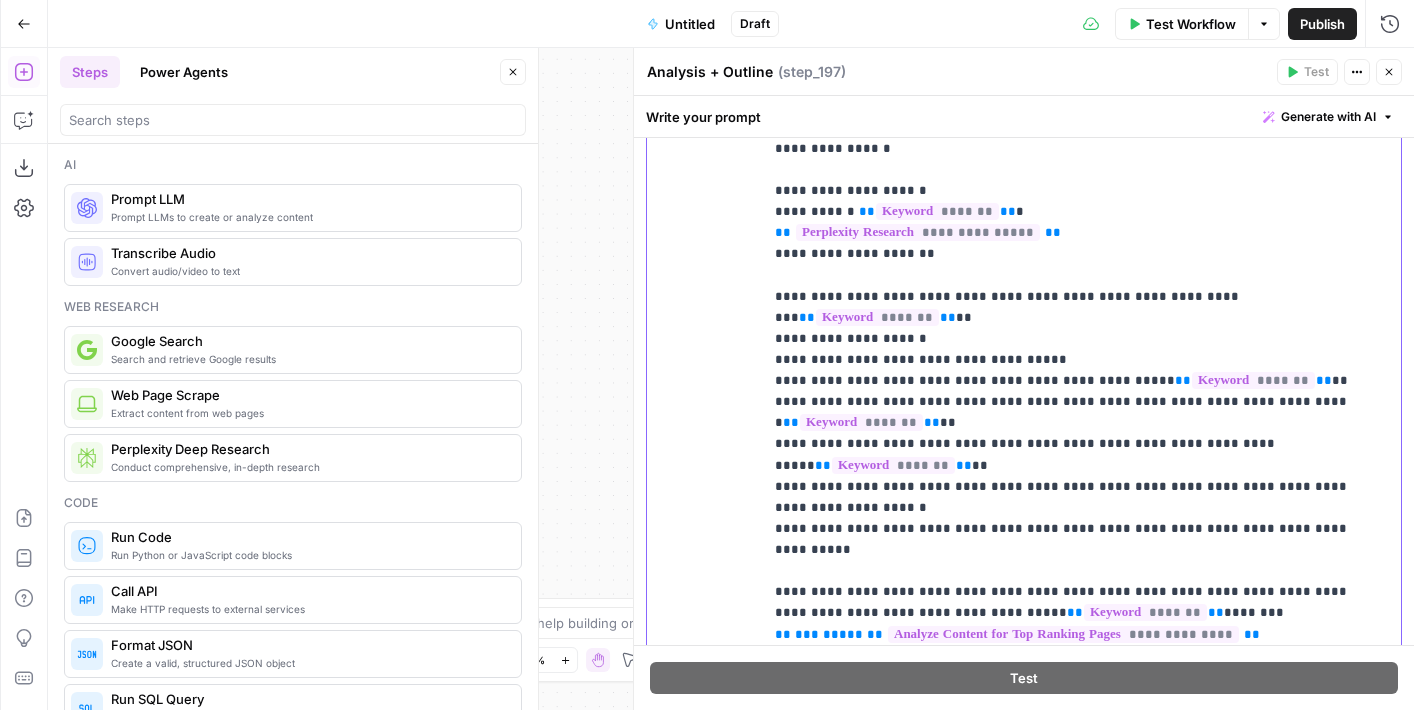copy on "**********" 